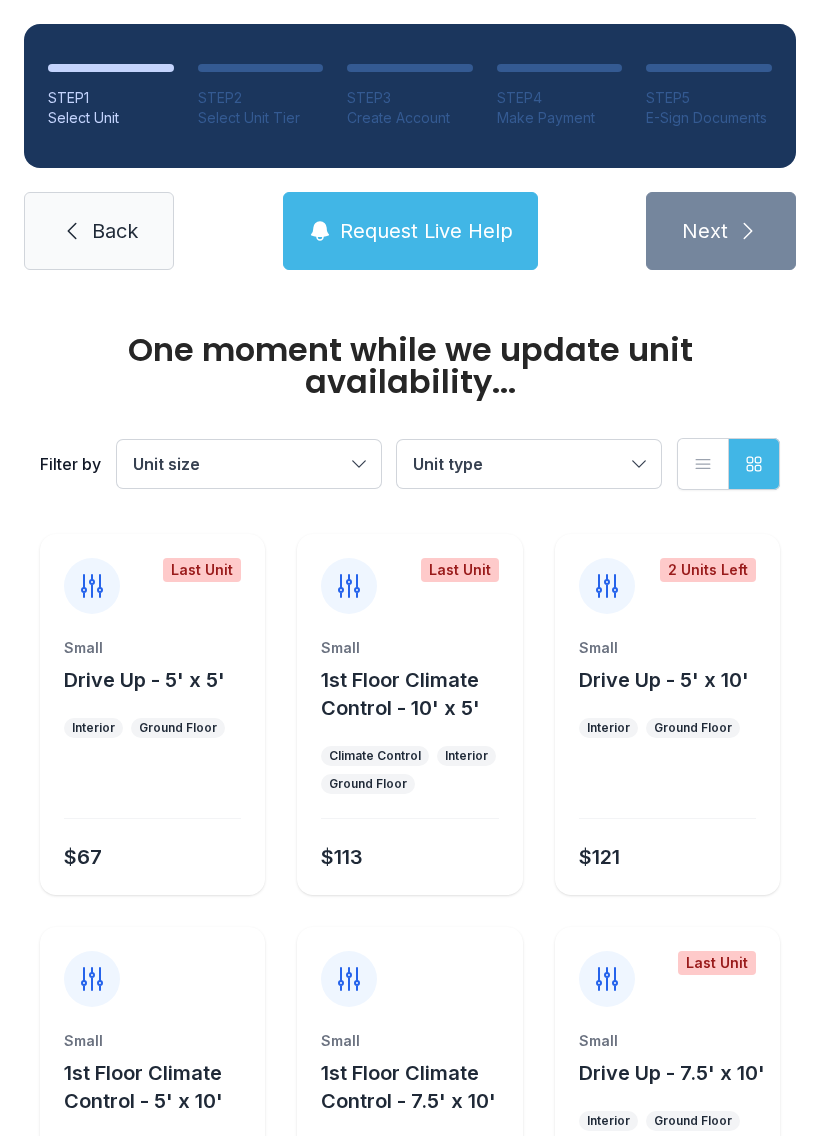 scroll, scrollTop: 0, scrollLeft: 0, axis: both 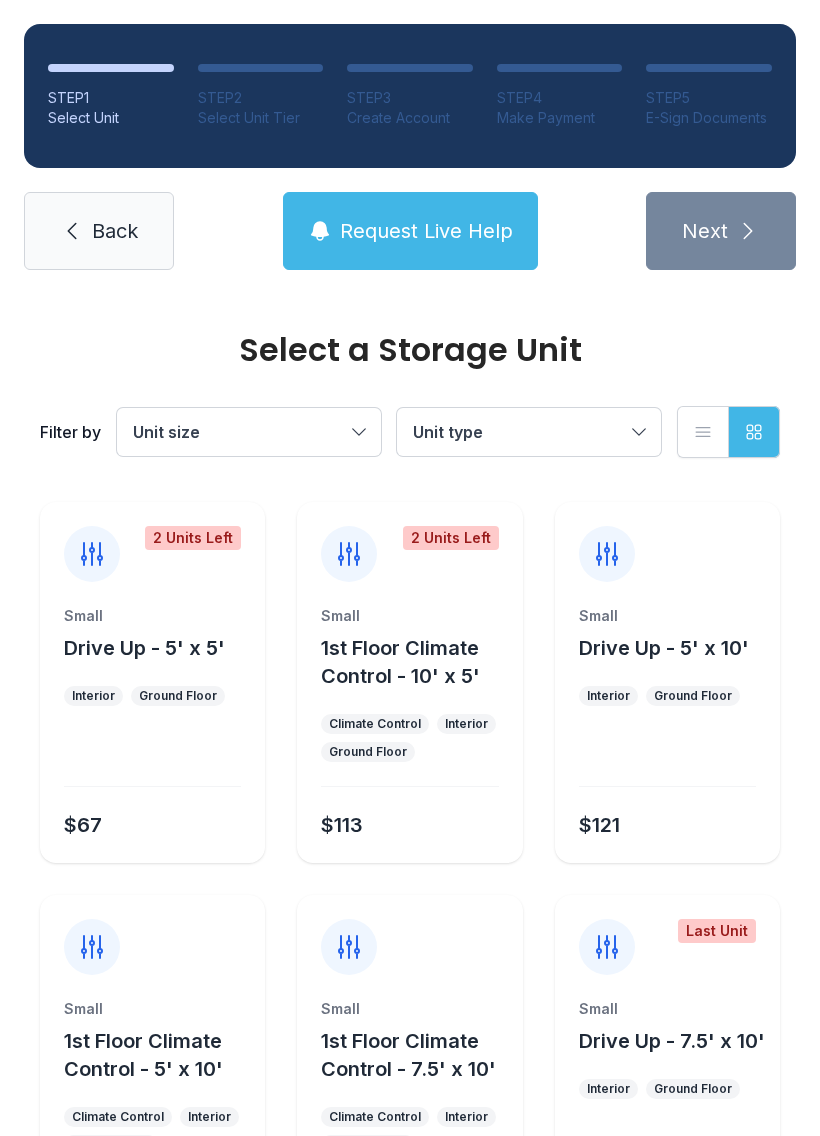 click at bounding box center (152, 758) 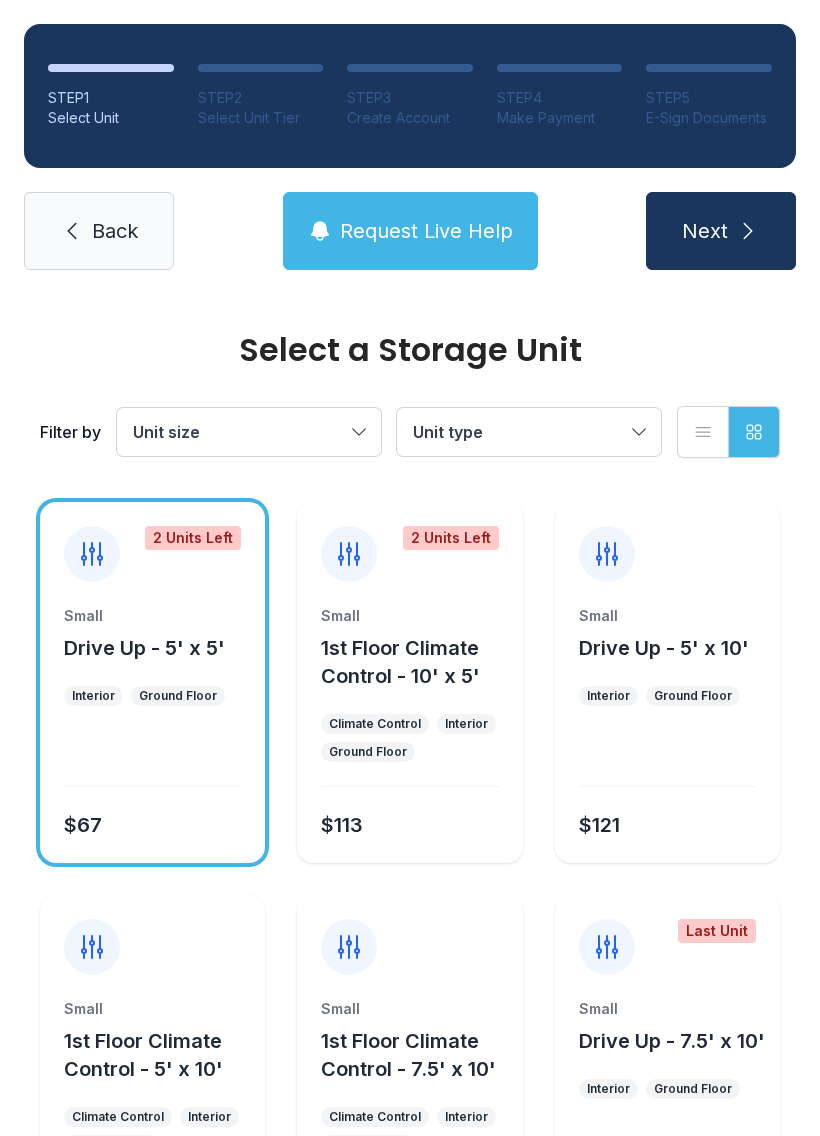 click on "Next" at bounding box center (721, 231) 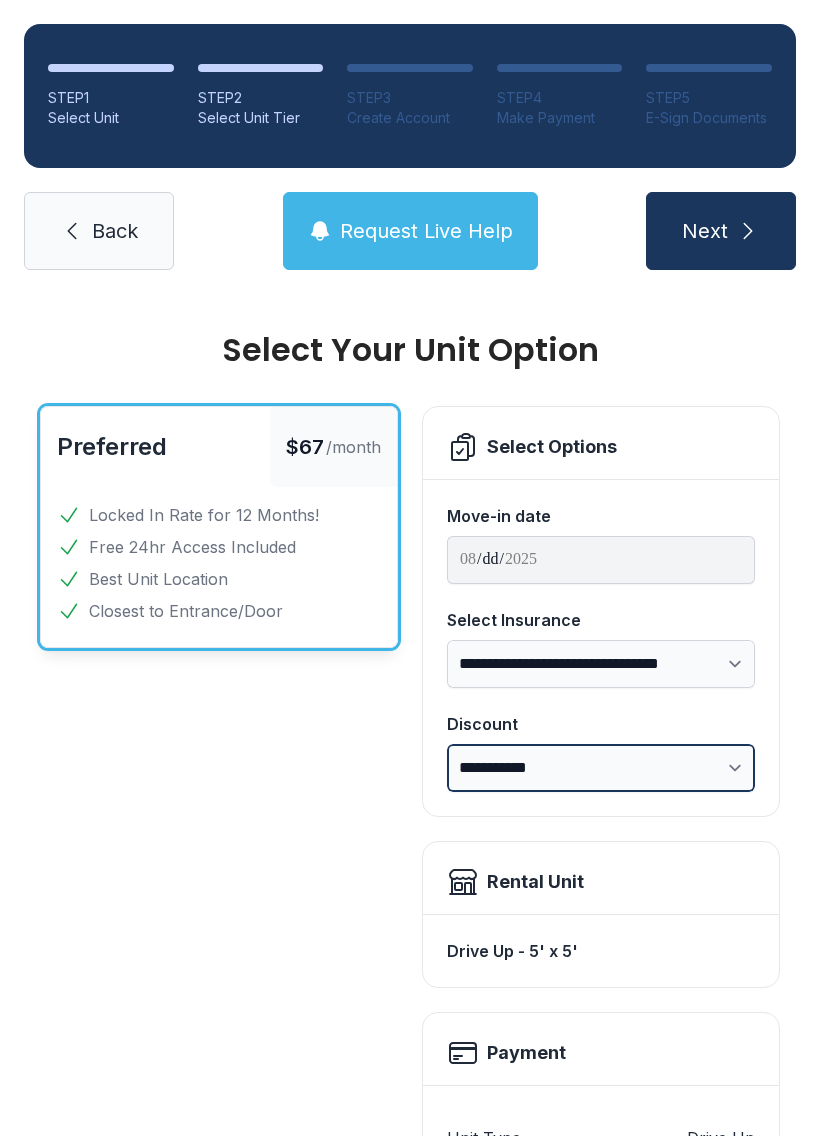 click on "**********" at bounding box center [601, 768] 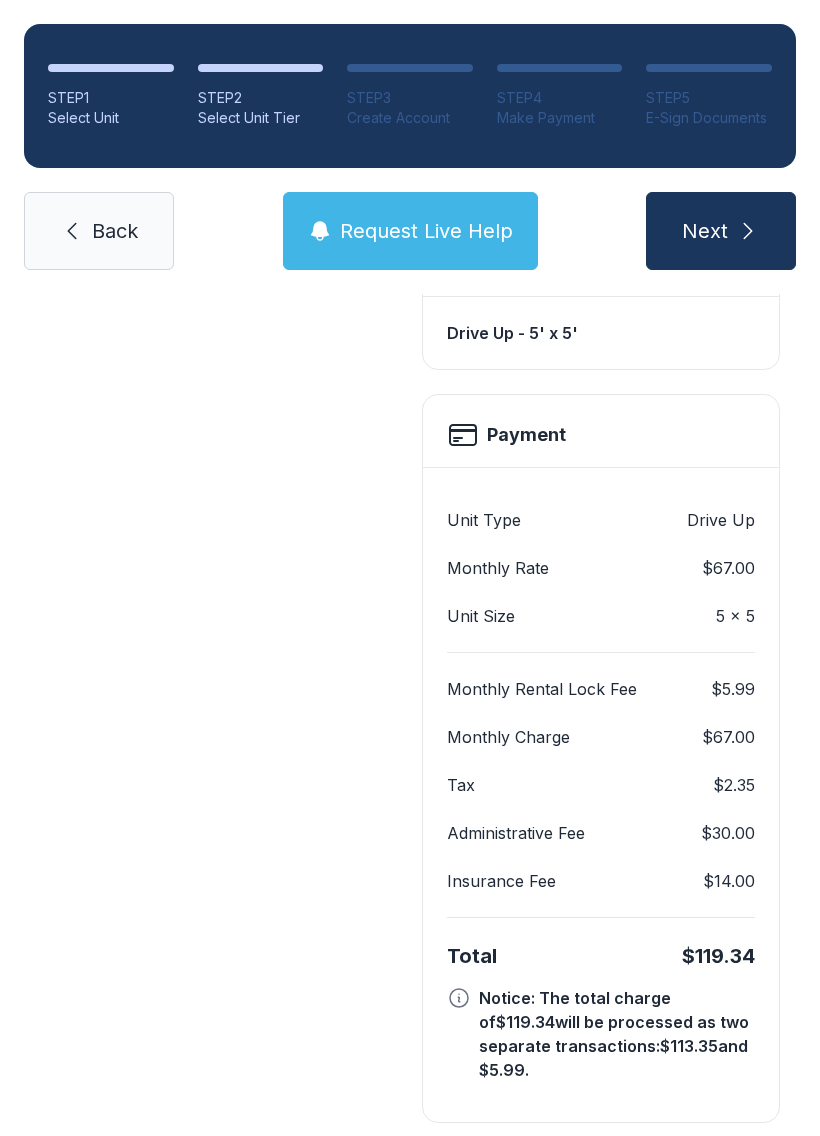 scroll, scrollTop: 617, scrollLeft: 0, axis: vertical 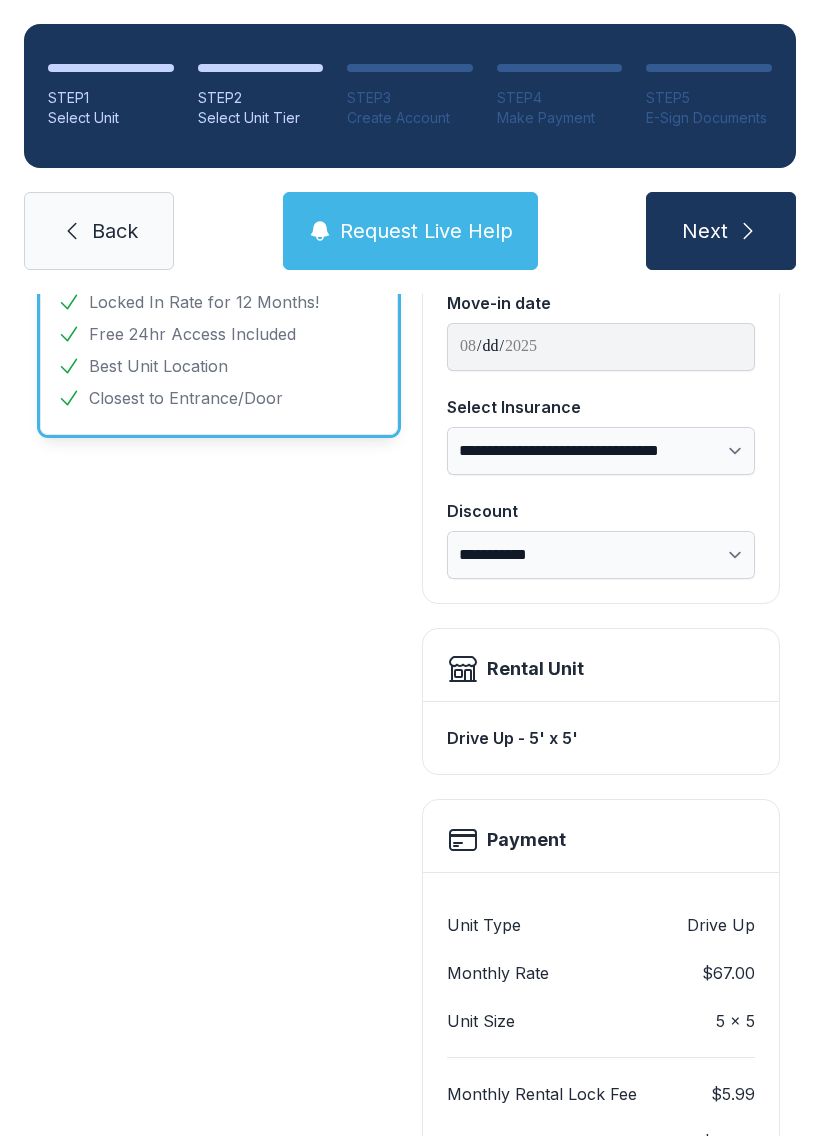 click on "Next" at bounding box center [721, 231] 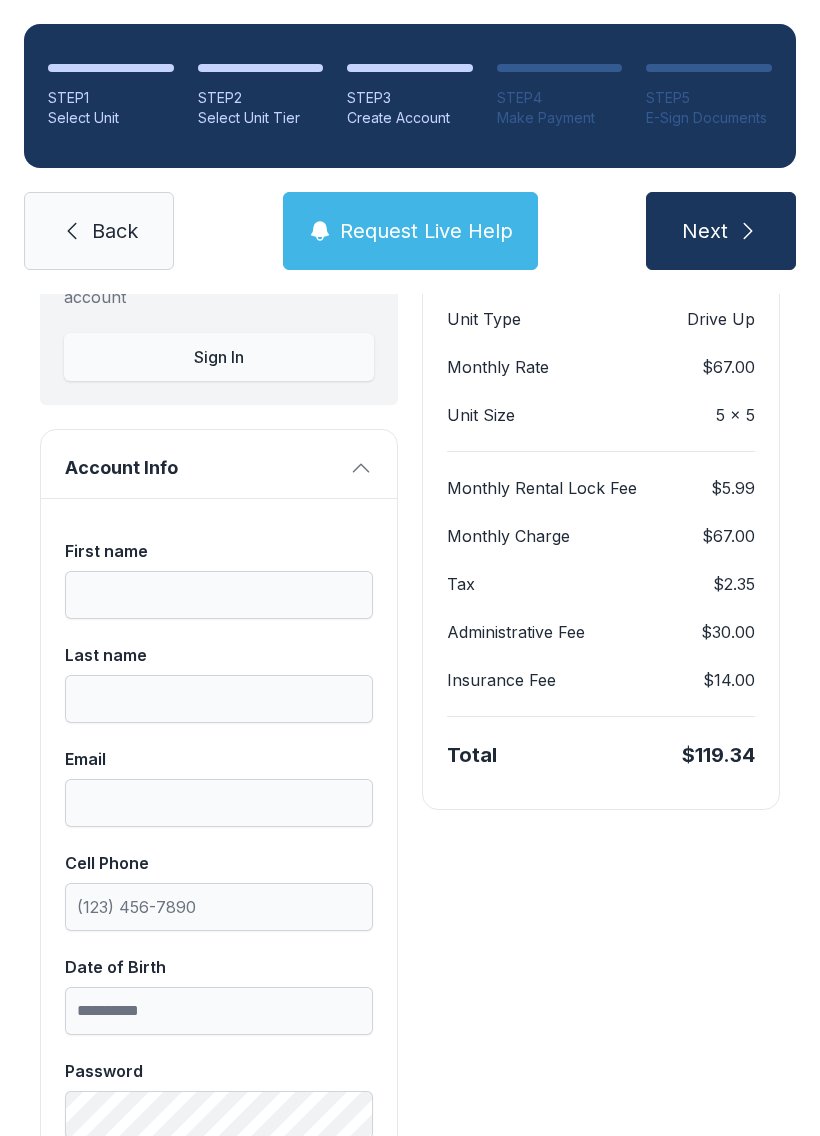 scroll, scrollTop: 197, scrollLeft: 0, axis: vertical 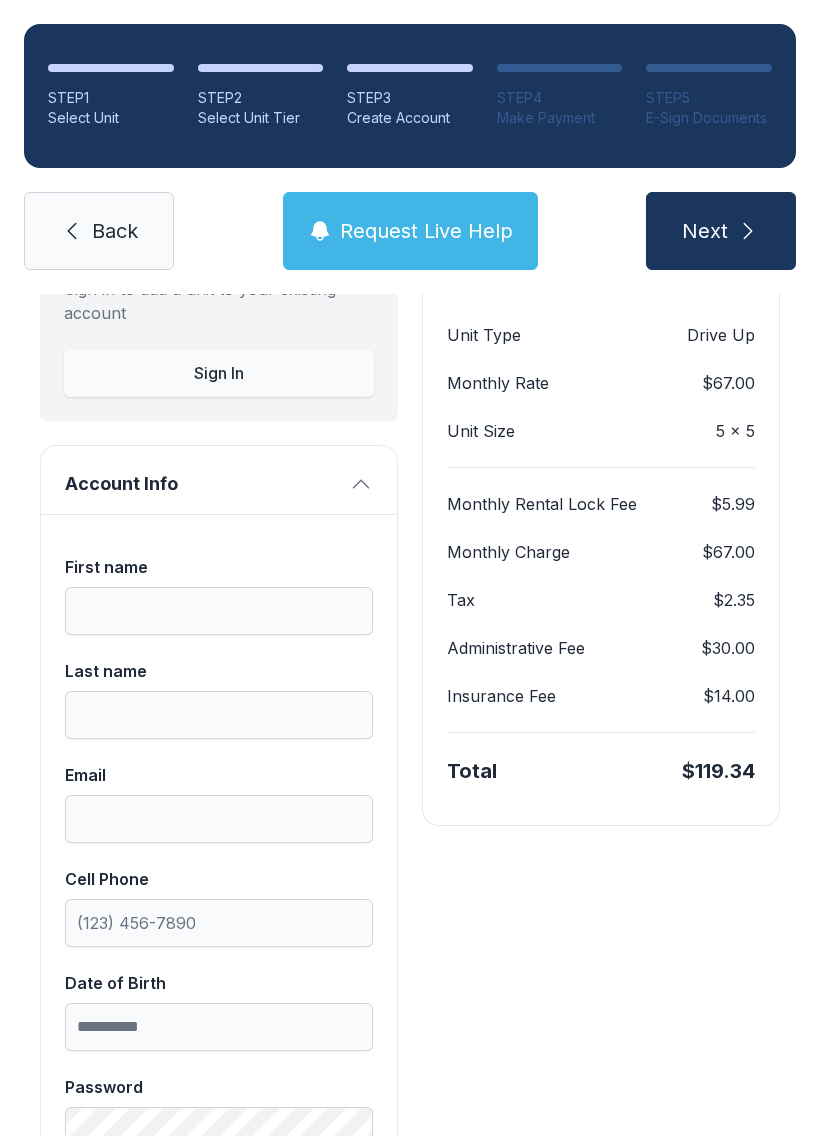 click on "Next" at bounding box center [721, 231] 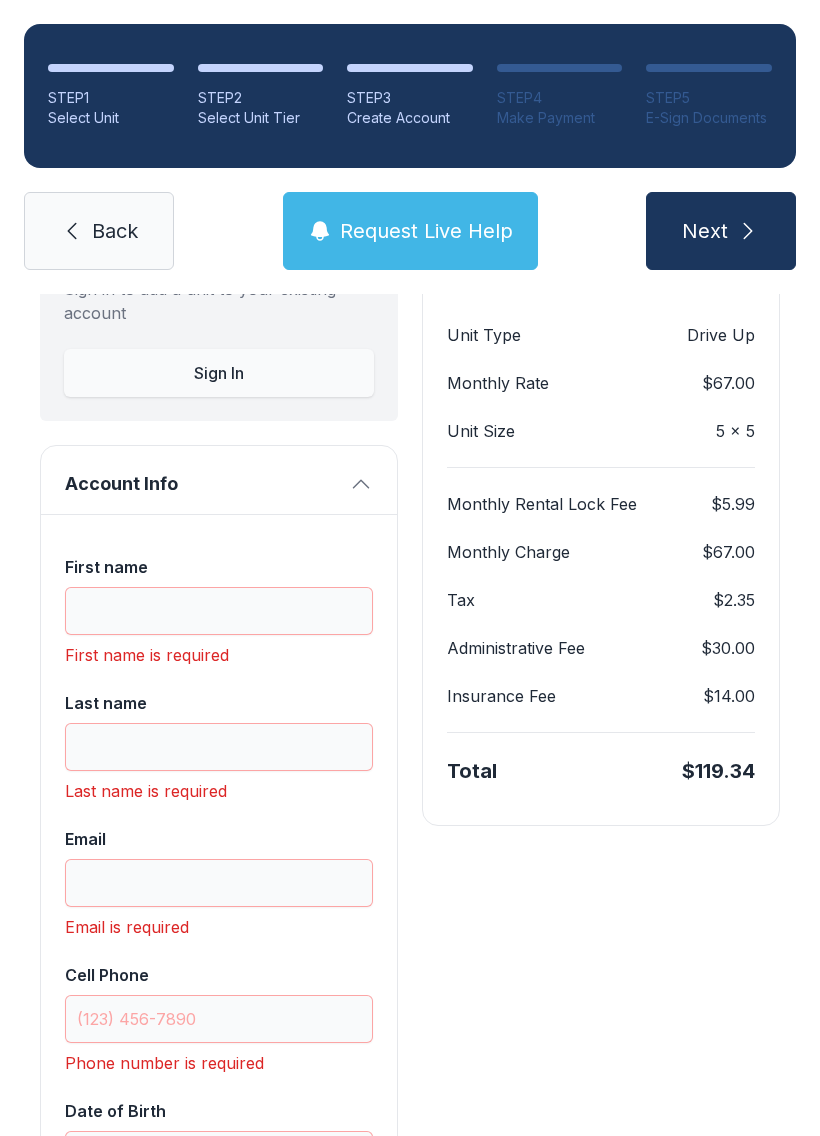 click on "First name" at bounding box center [219, 567] 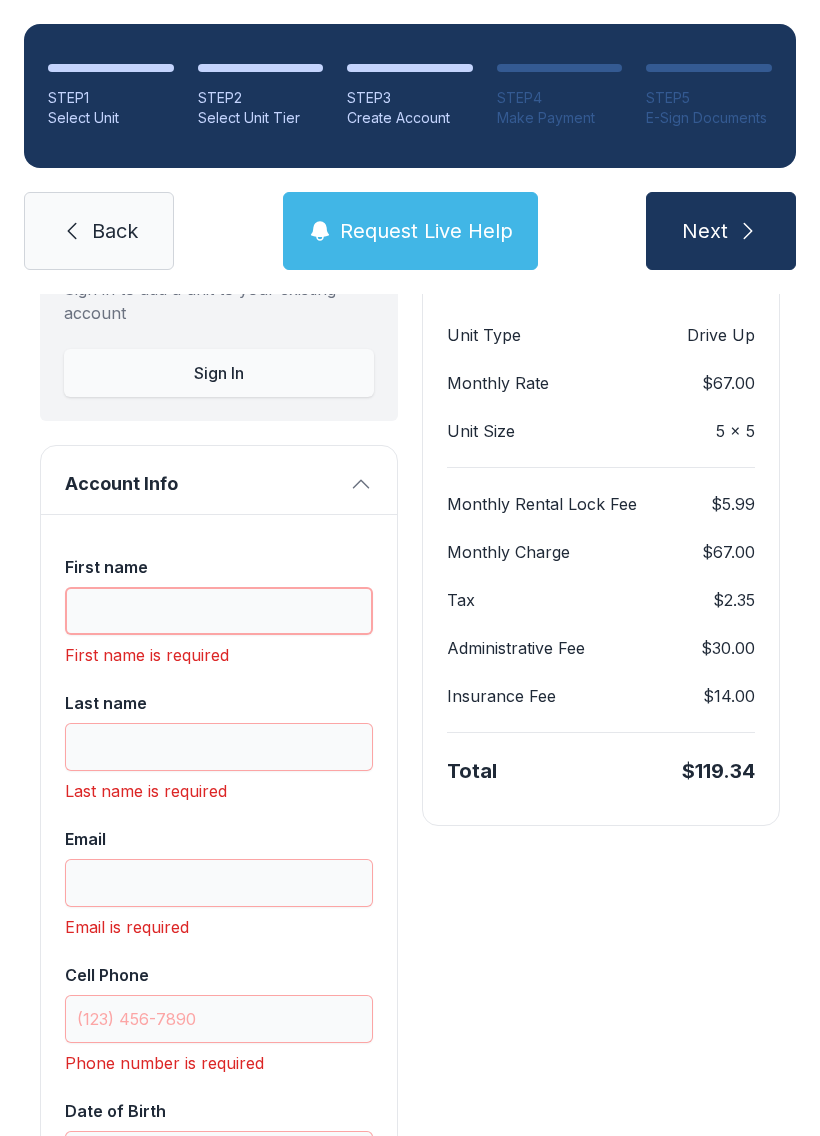 click on "First name" at bounding box center (219, 611) 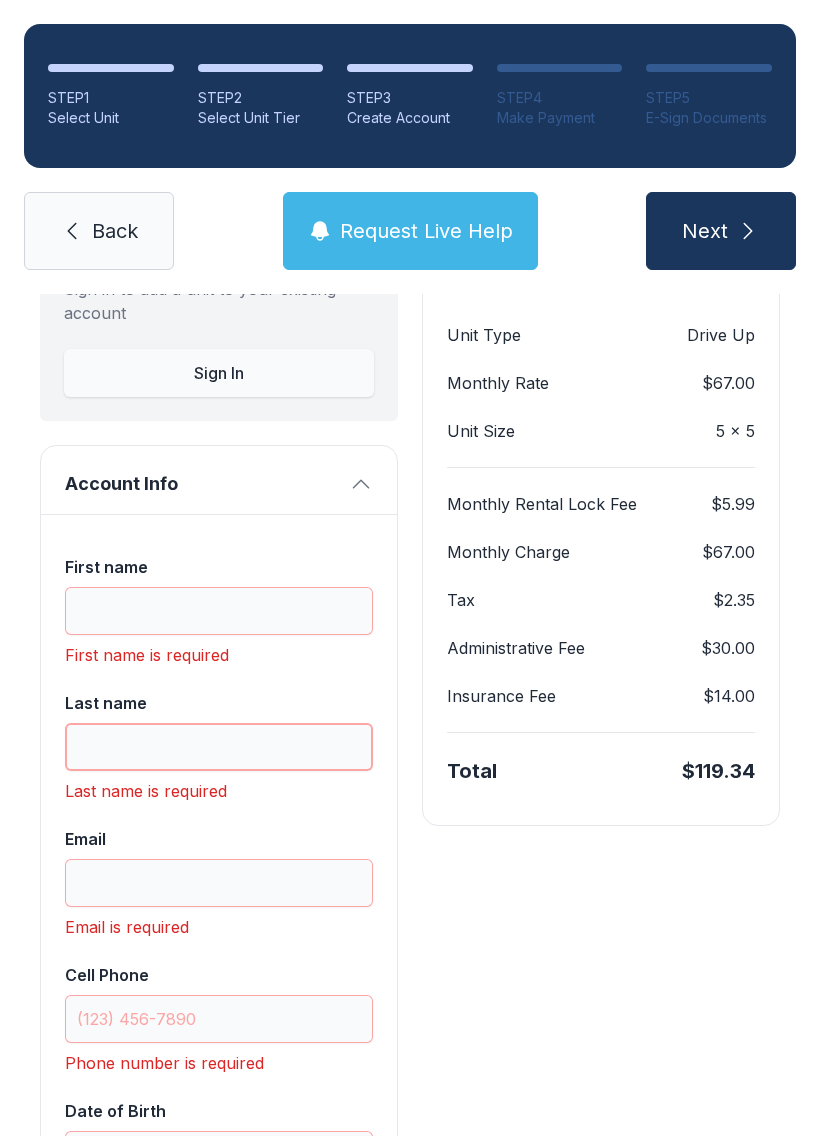 click on "Last name" at bounding box center (219, 747) 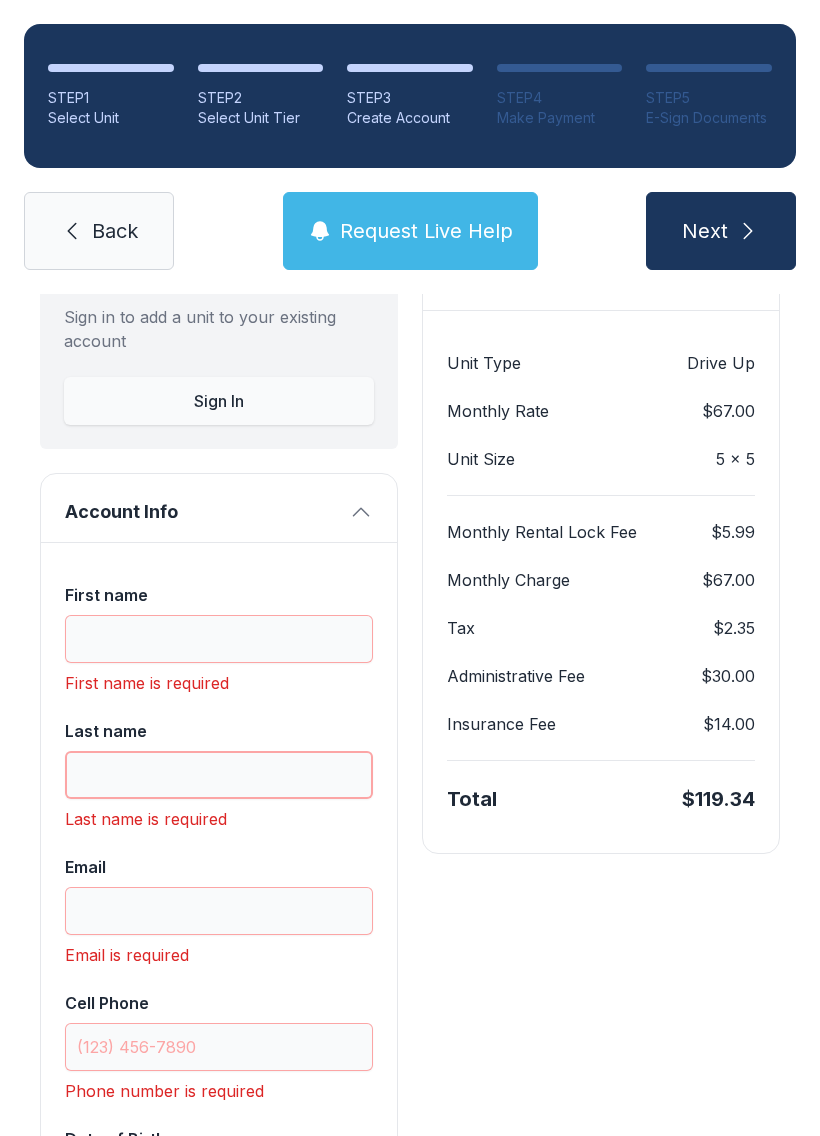scroll, scrollTop: 172, scrollLeft: 0, axis: vertical 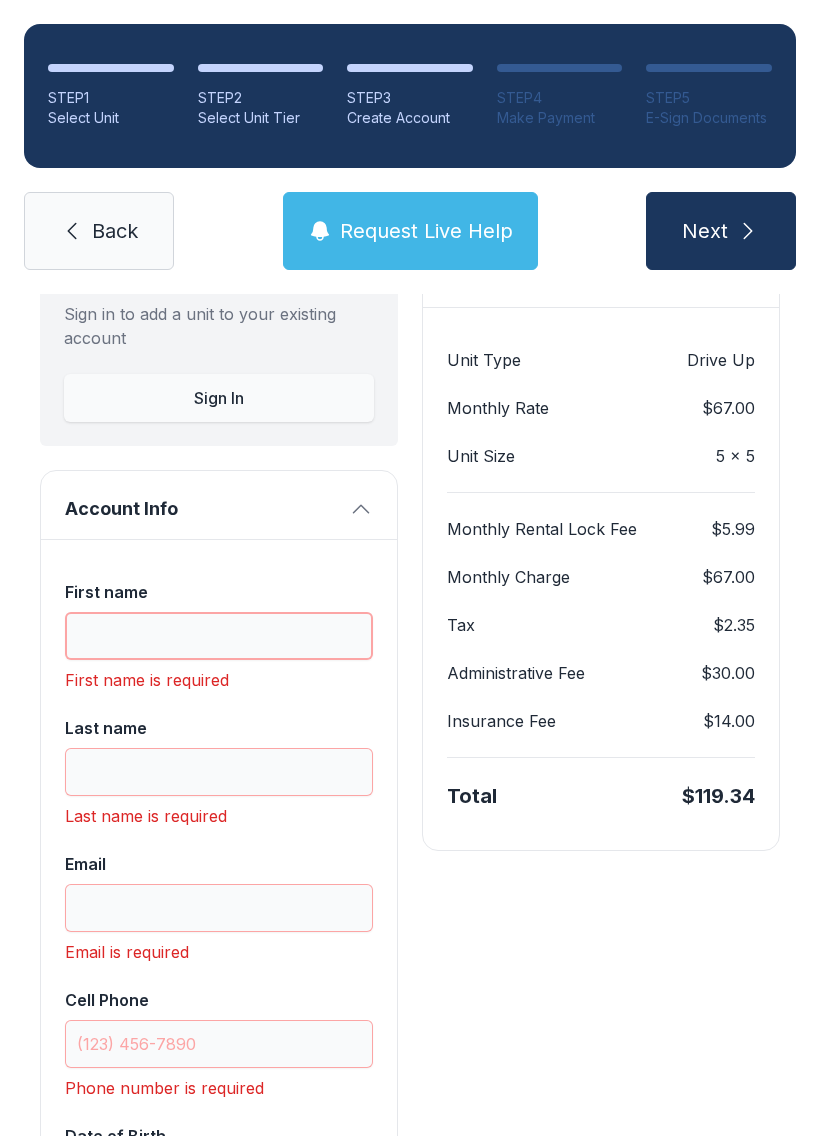 click on "First name" at bounding box center [219, 636] 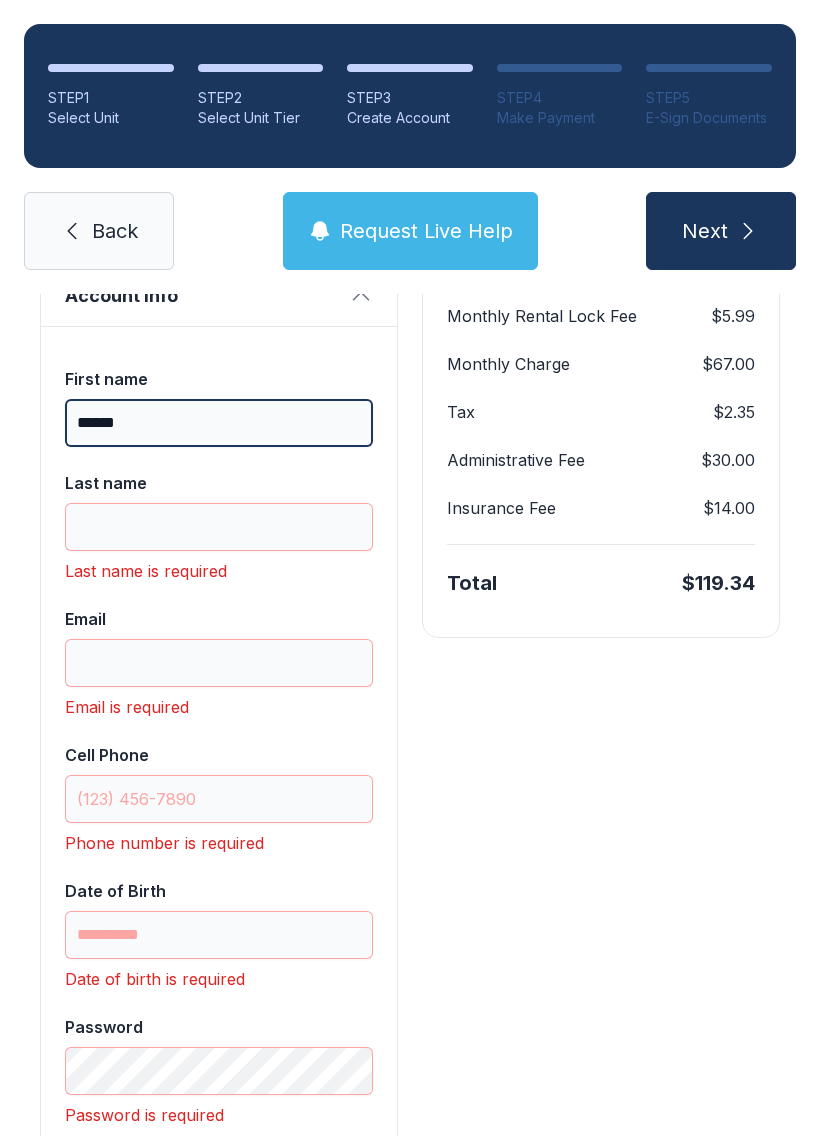 scroll, scrollTop: 384, scrollLeft: 0, axis: vertical 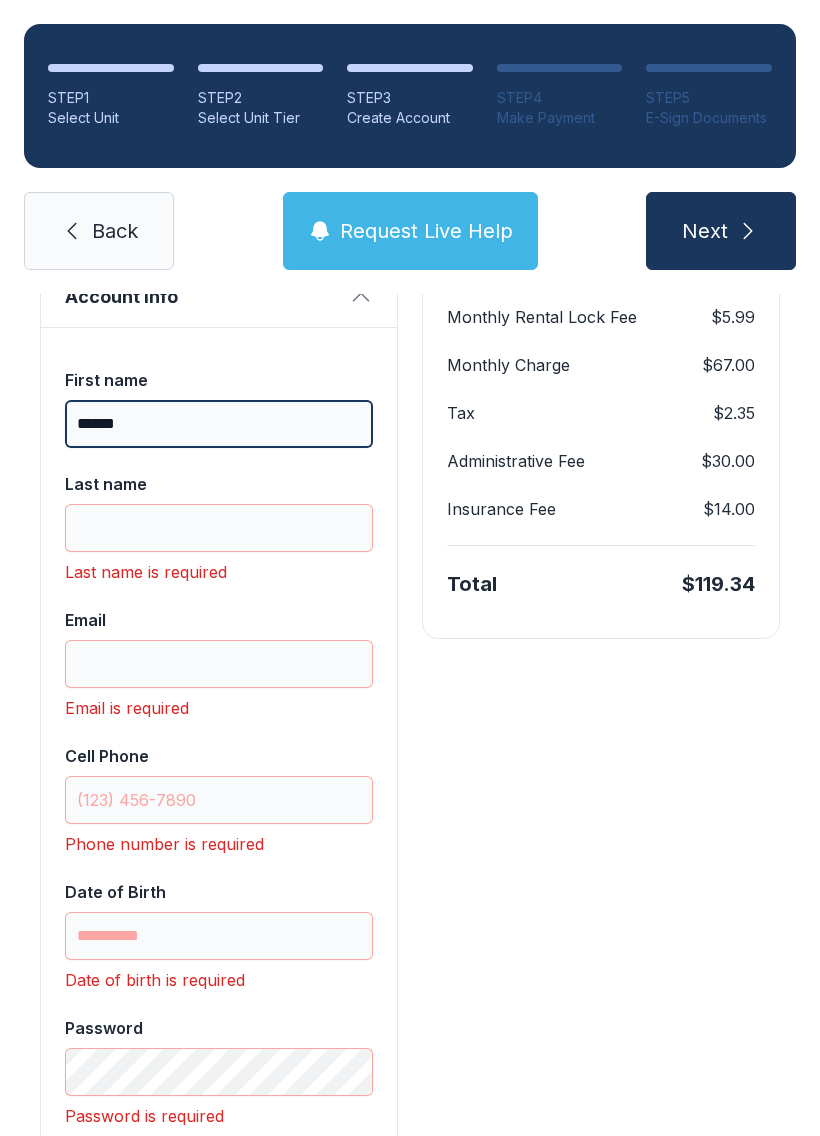 type on "******" 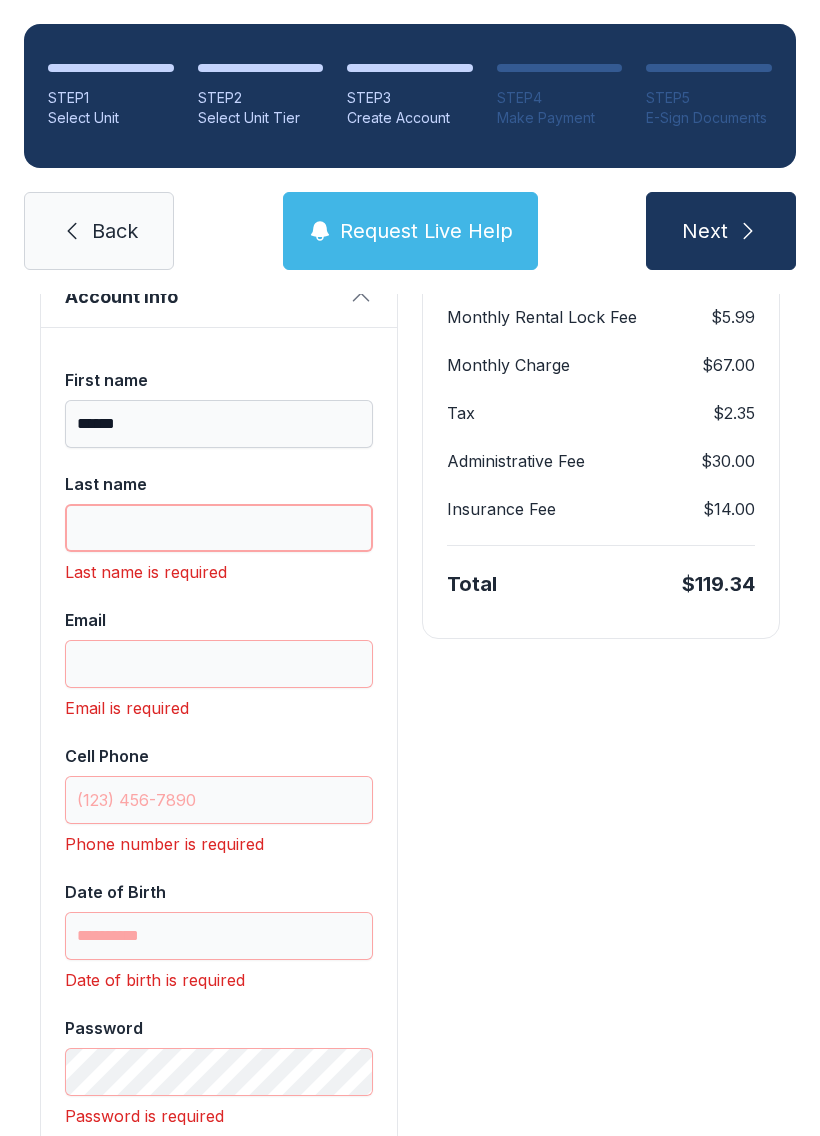 click on "Last name" at bounding box center (219, 528) 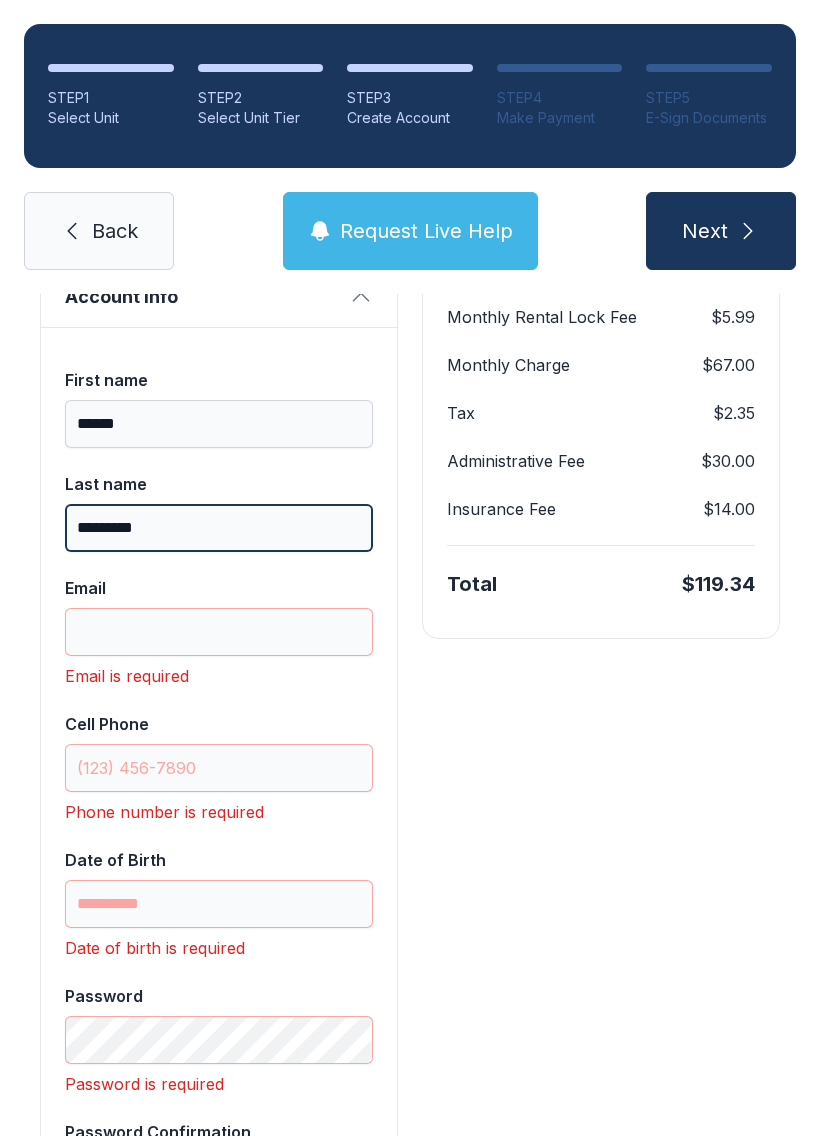 type on "********" 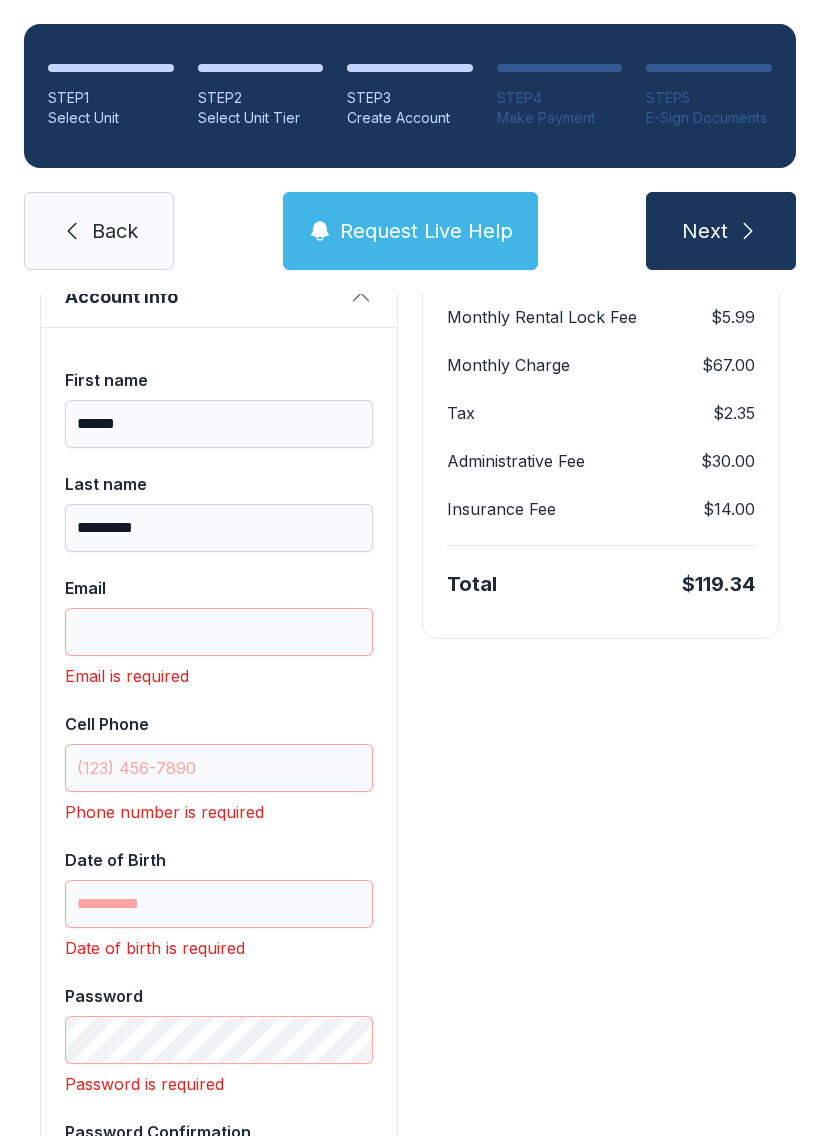 click on "Email" at bounding box center [219, 632] 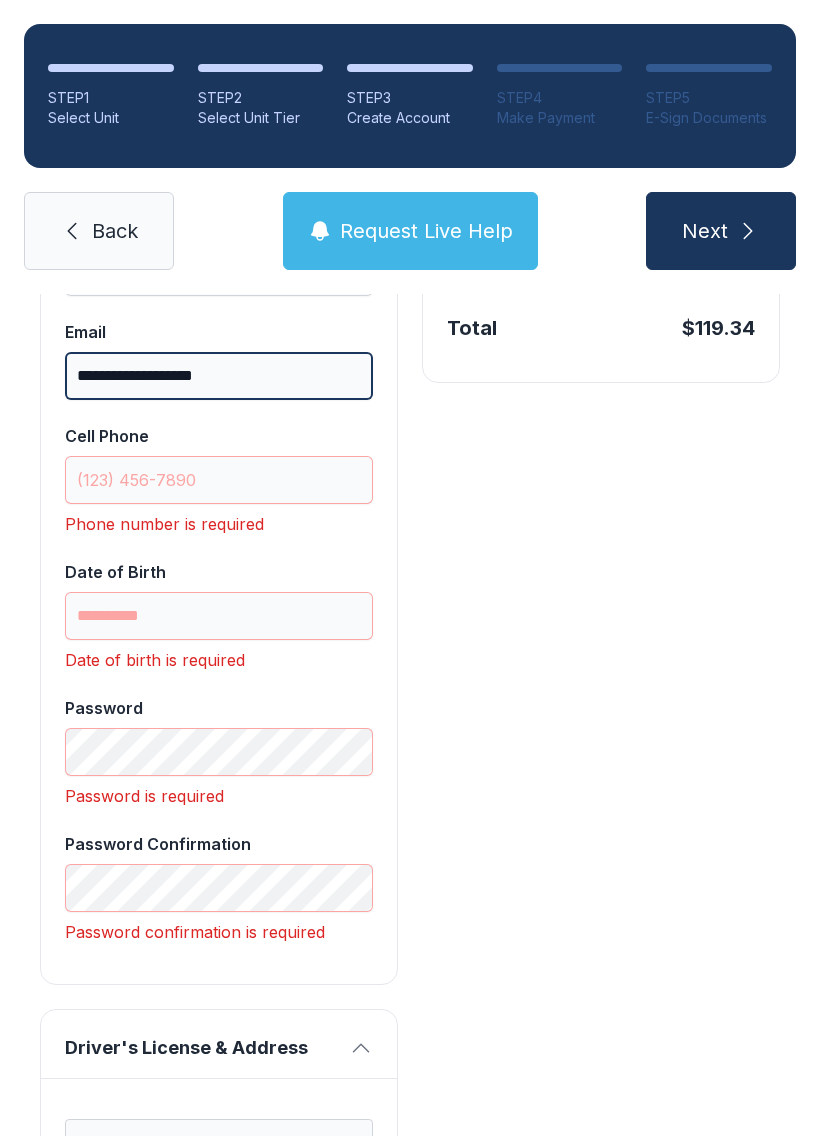 scroll, scrollTop: 646, scrollLeft: 0, axis: vertical 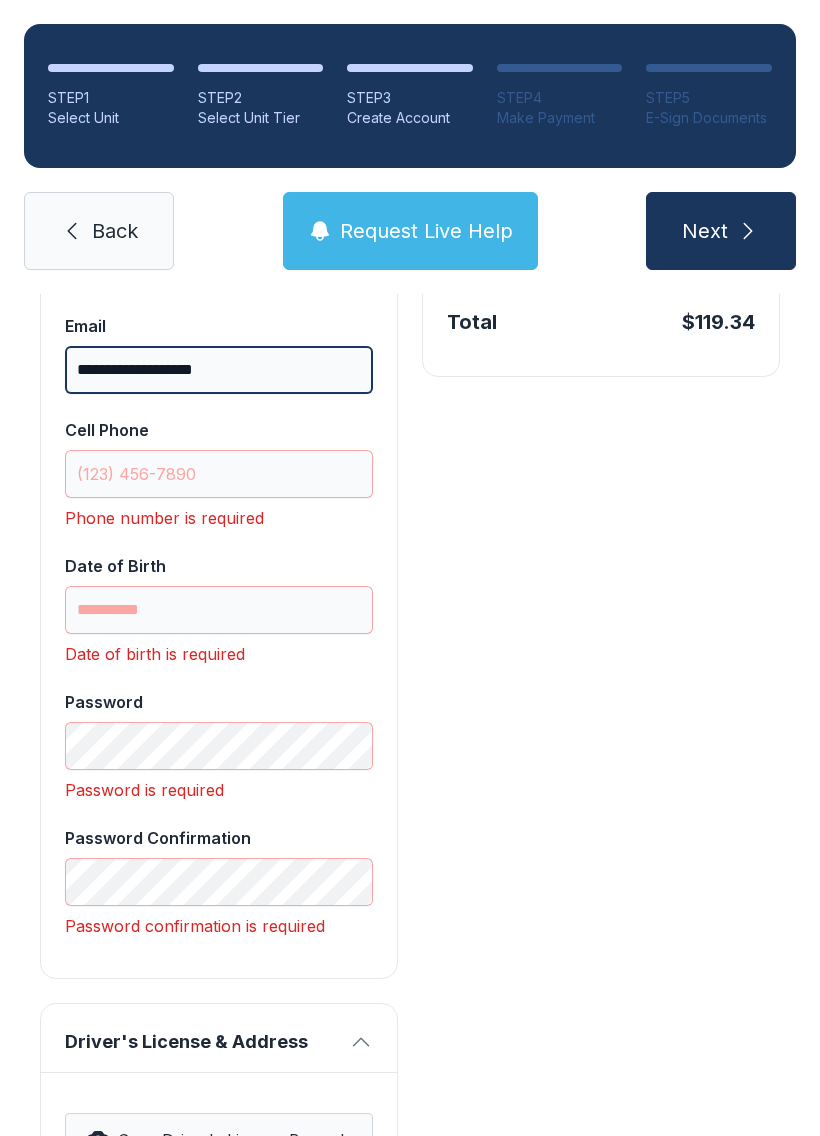 type on "**********" 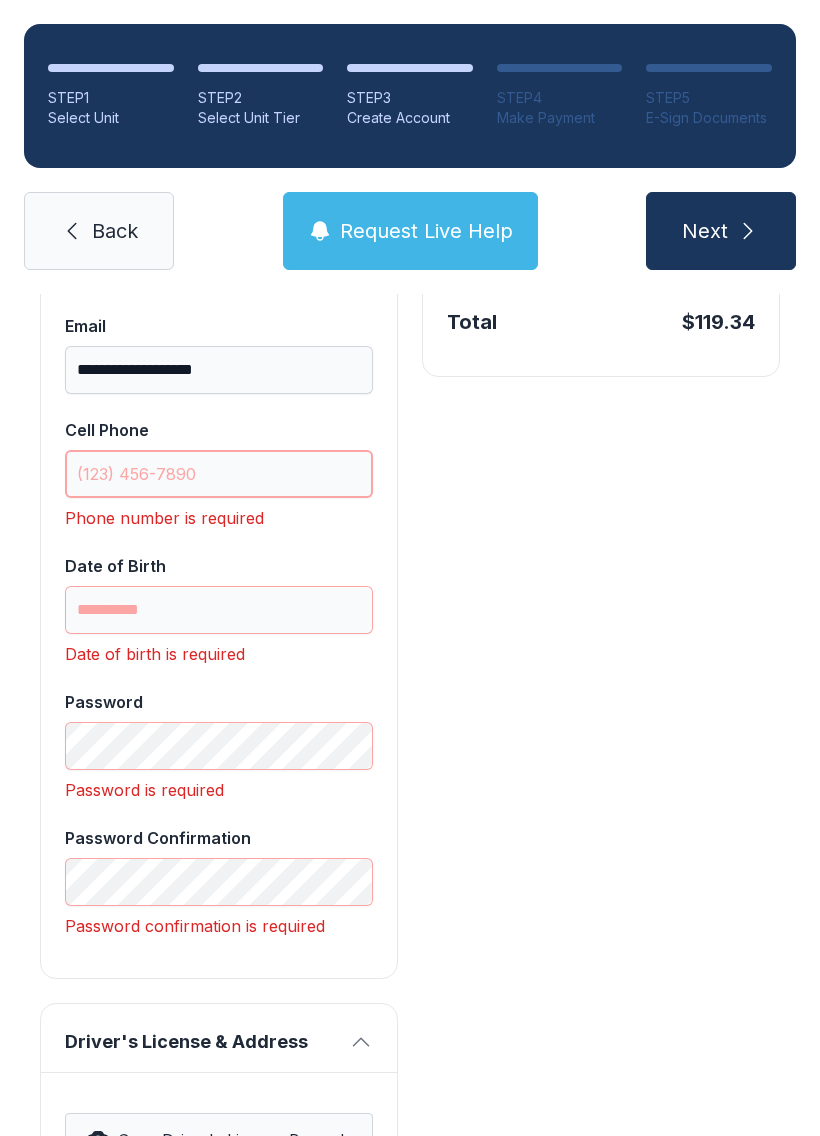 click on "Cell Phone" at bounding box center (219, 474) 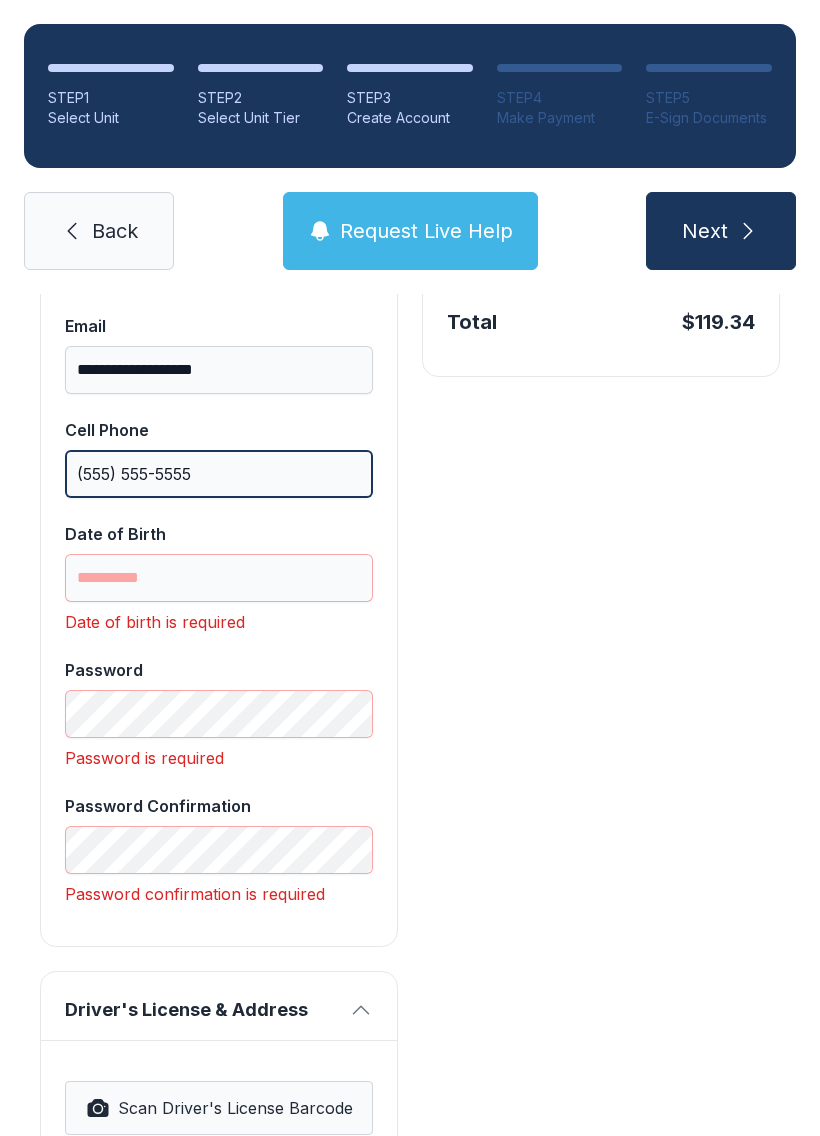 type on "(555) 555-5555" 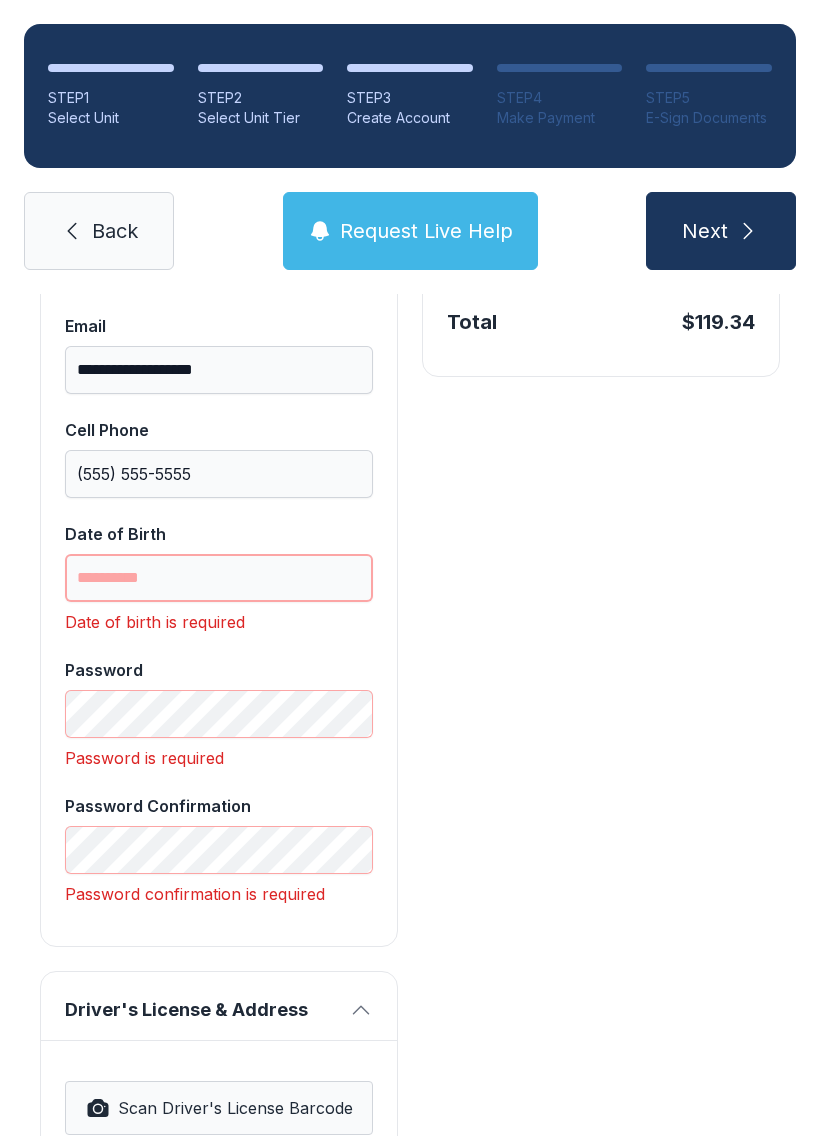 click on "Date of Birth" at bounding box center (219, 578) 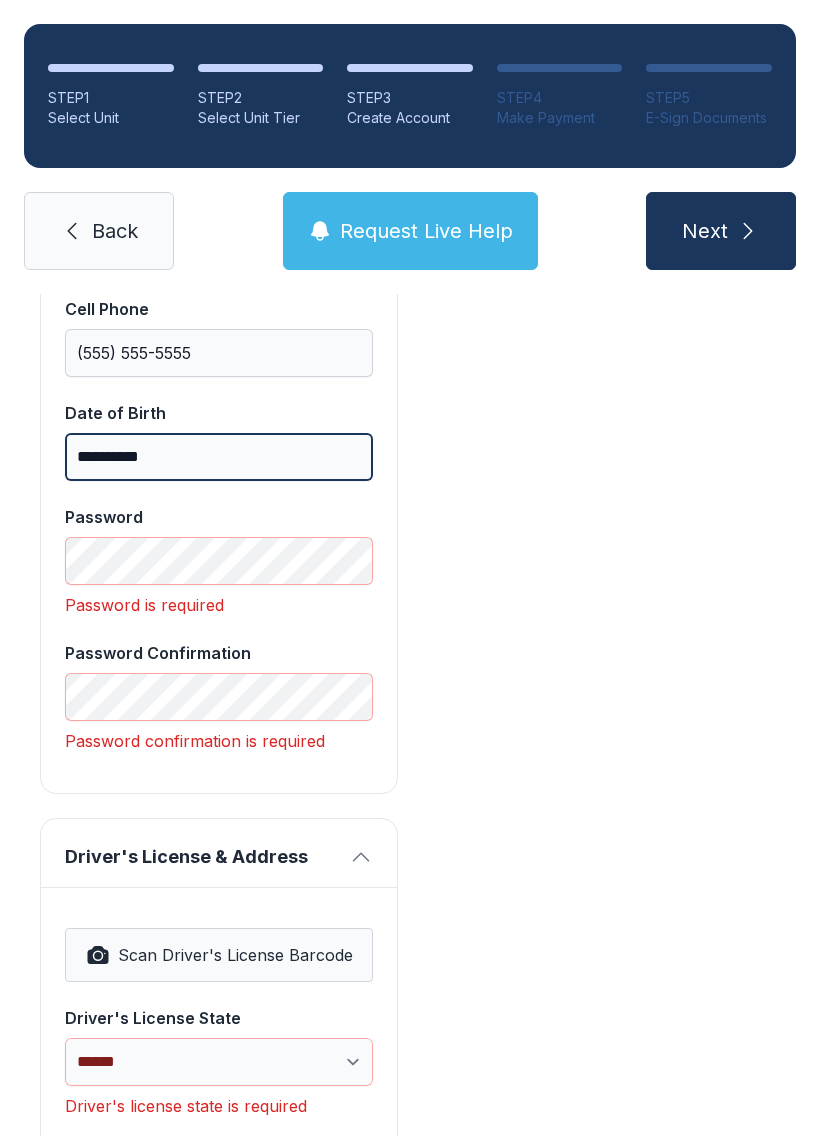 scroll, scrollTop: 769, scrollLeft: 0, axis: vertical 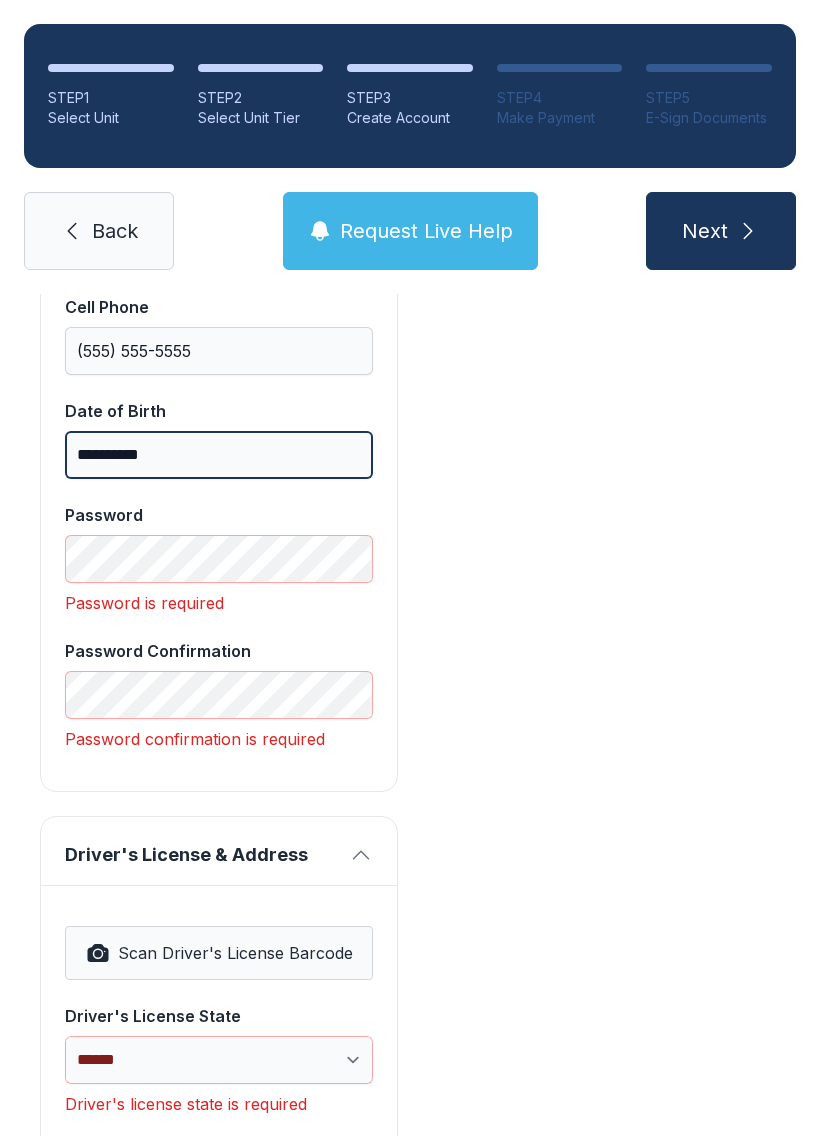 type on "**********" 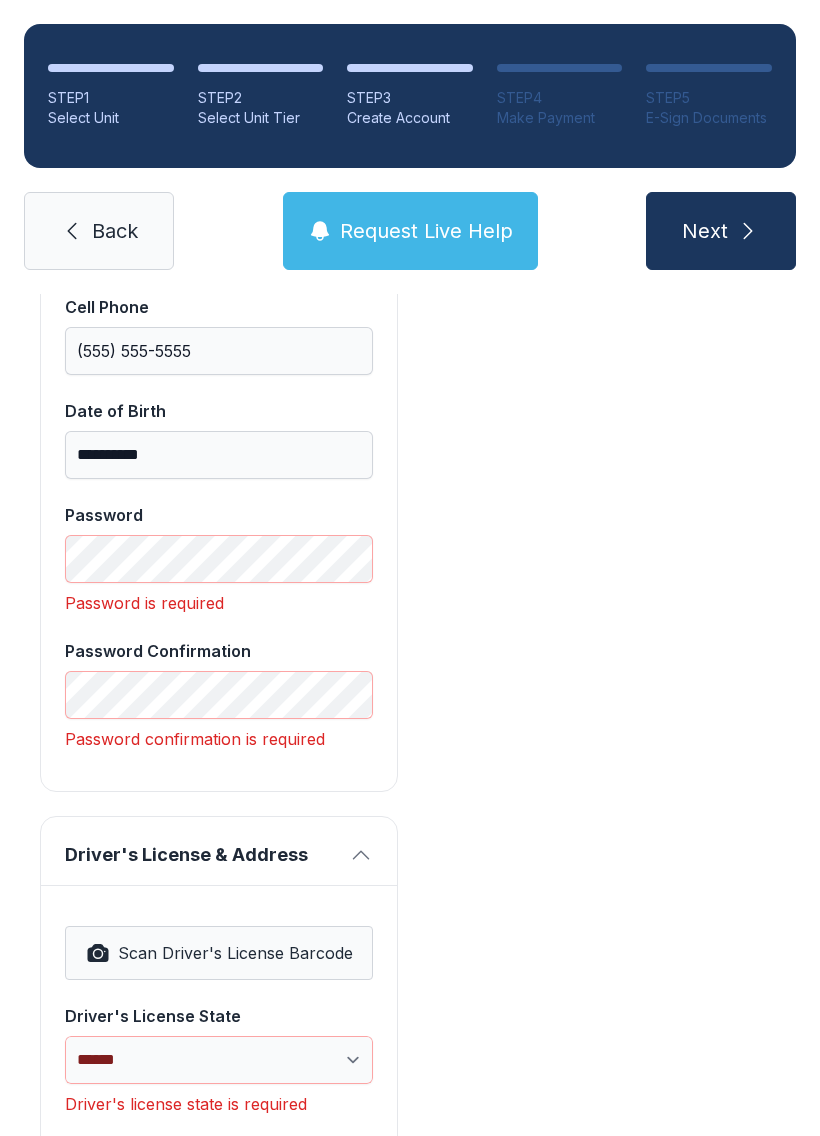 click on "Request Live Help" at bounding box center [410, 231] 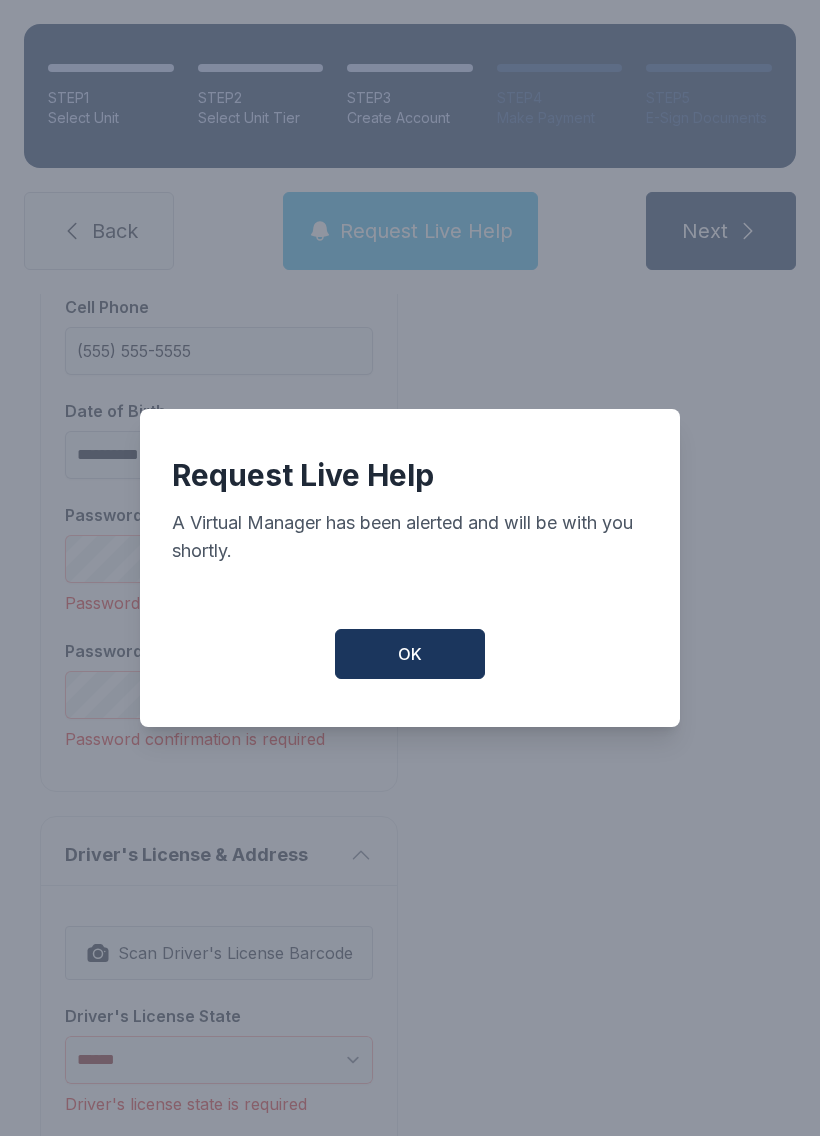 click on "OK" at bounding box center (410, 654) 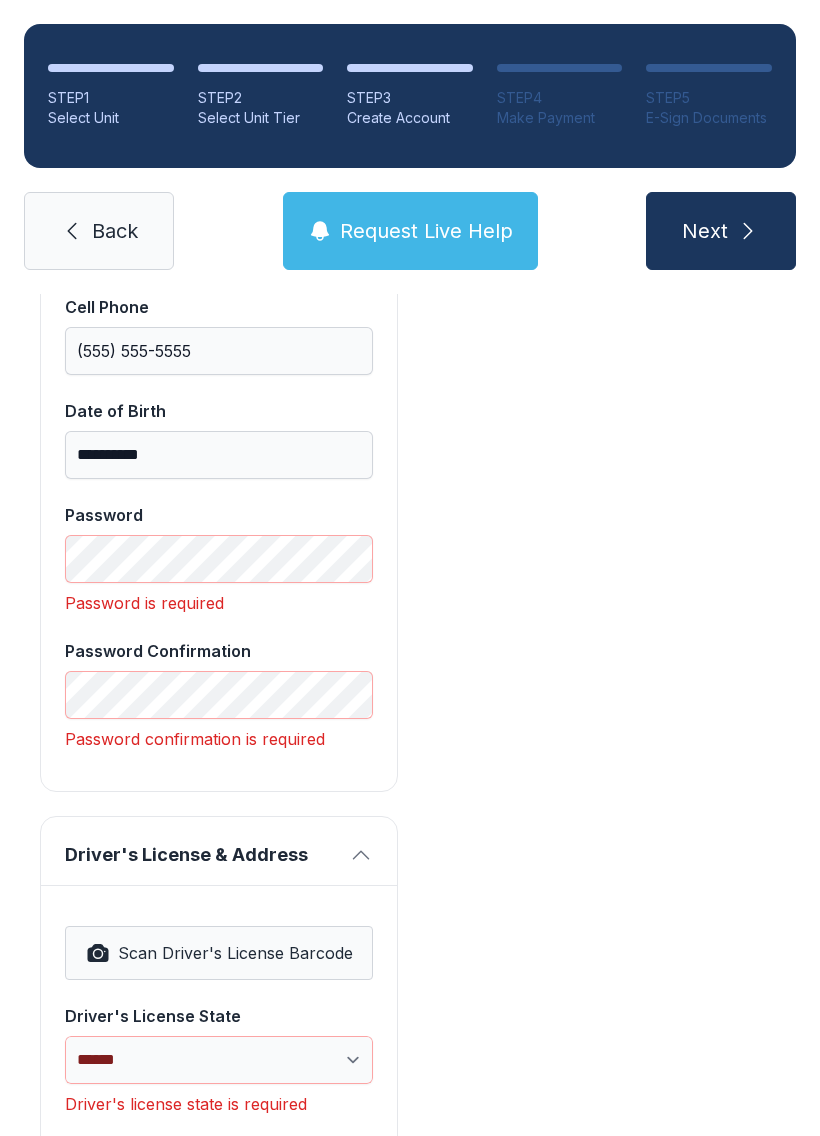 click on "Next" at bounding box center (721, 231) 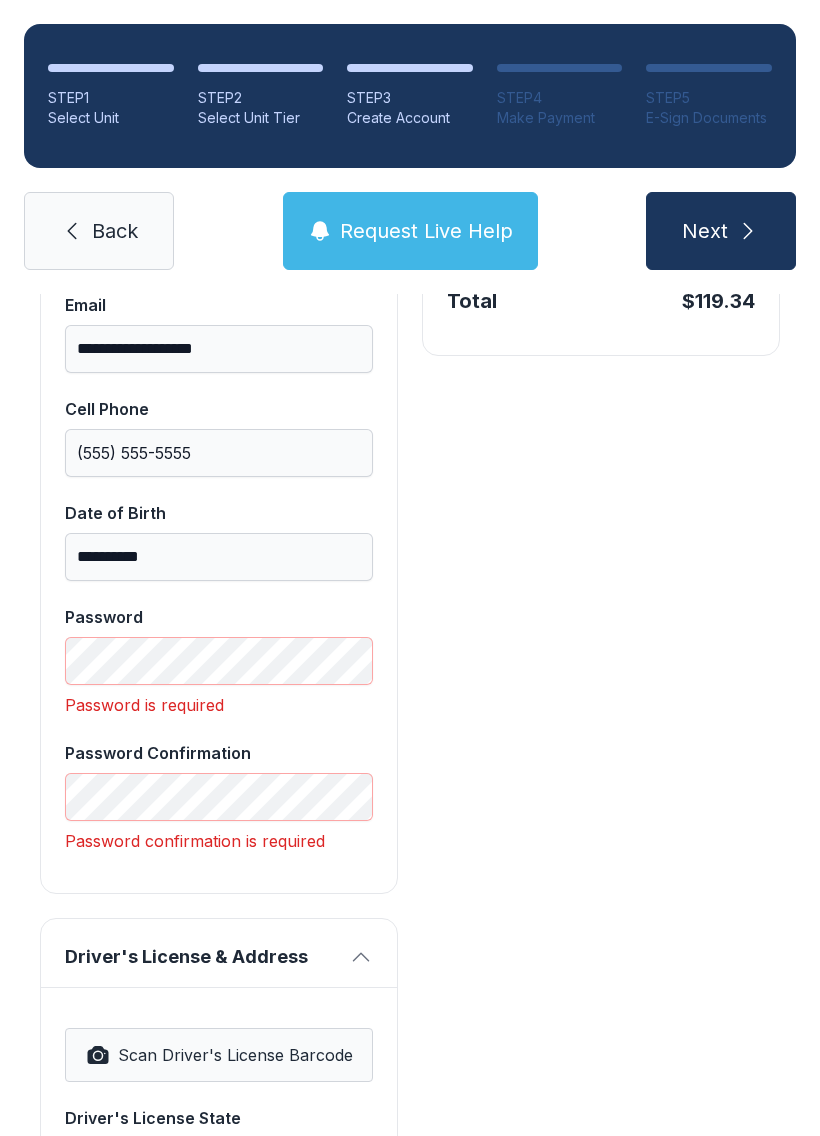 scroll, scrollTop: 670, scrollLeft: 0, axis: vertical 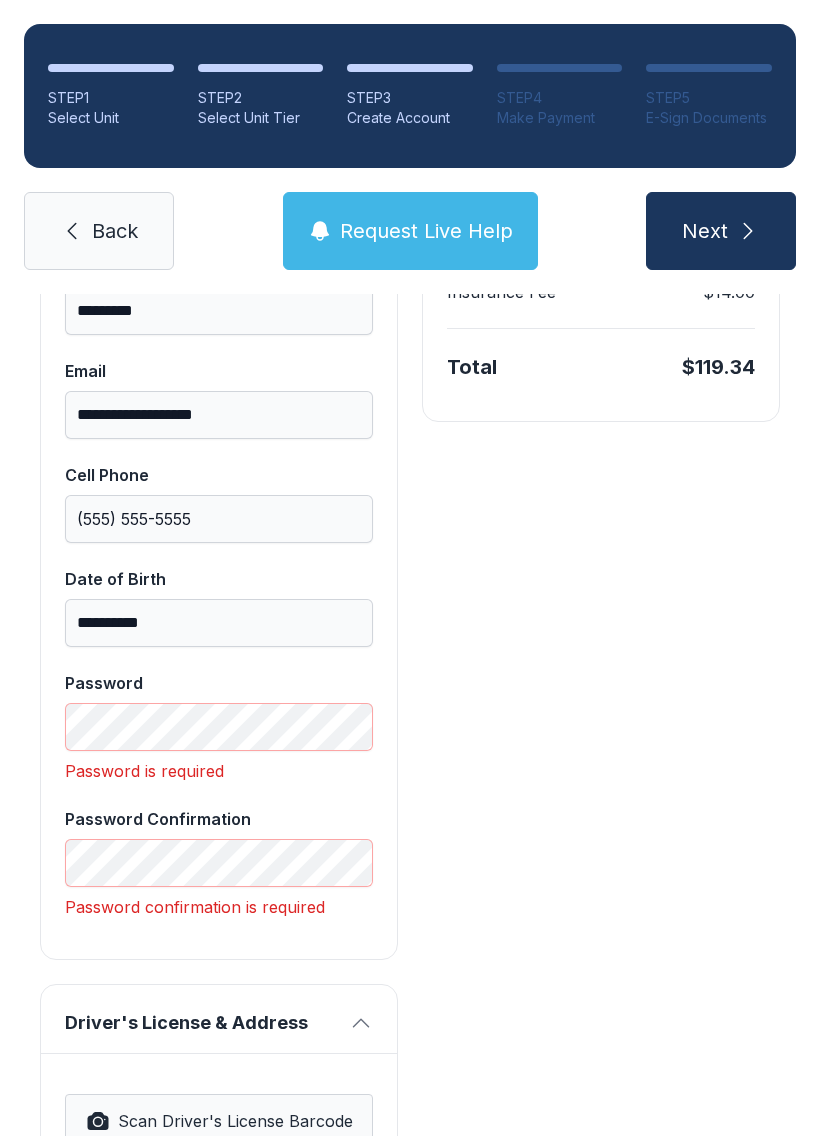 click on "Back" at bounding box center [99, 231] 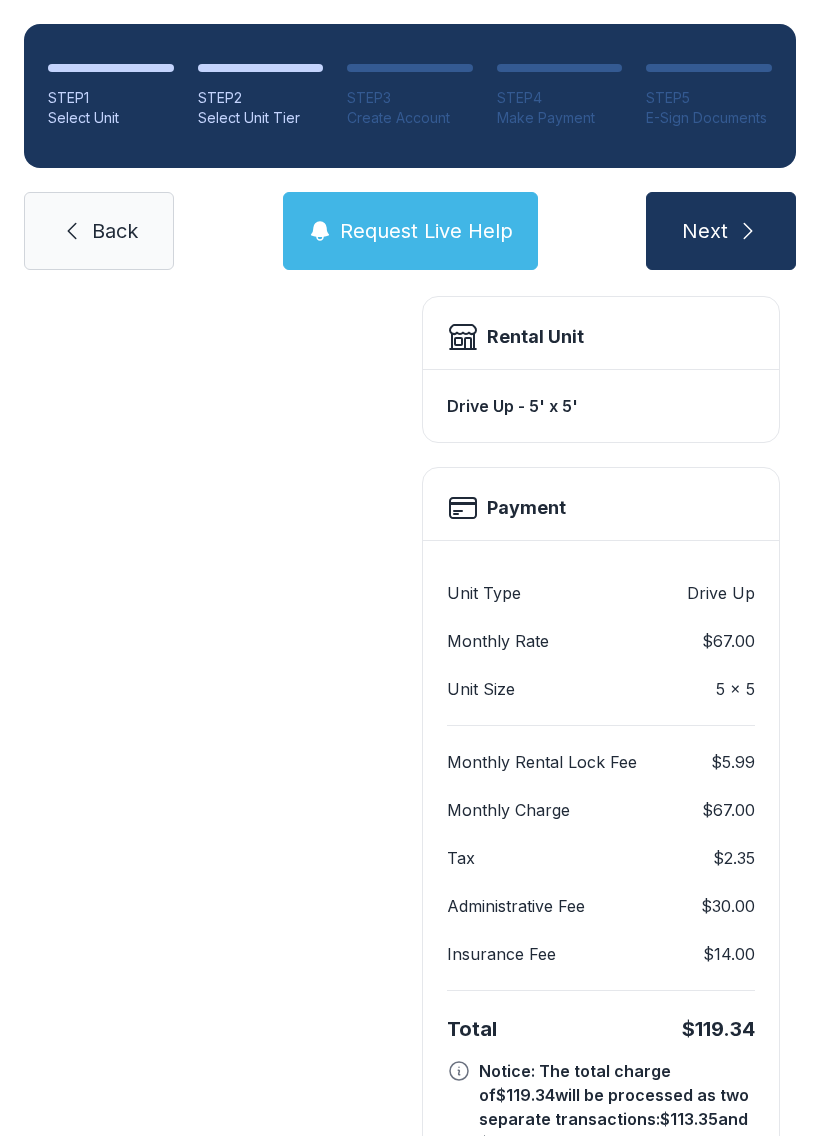 scroll, scrollTop: 544, scrollLeft: 0, axis: vertical 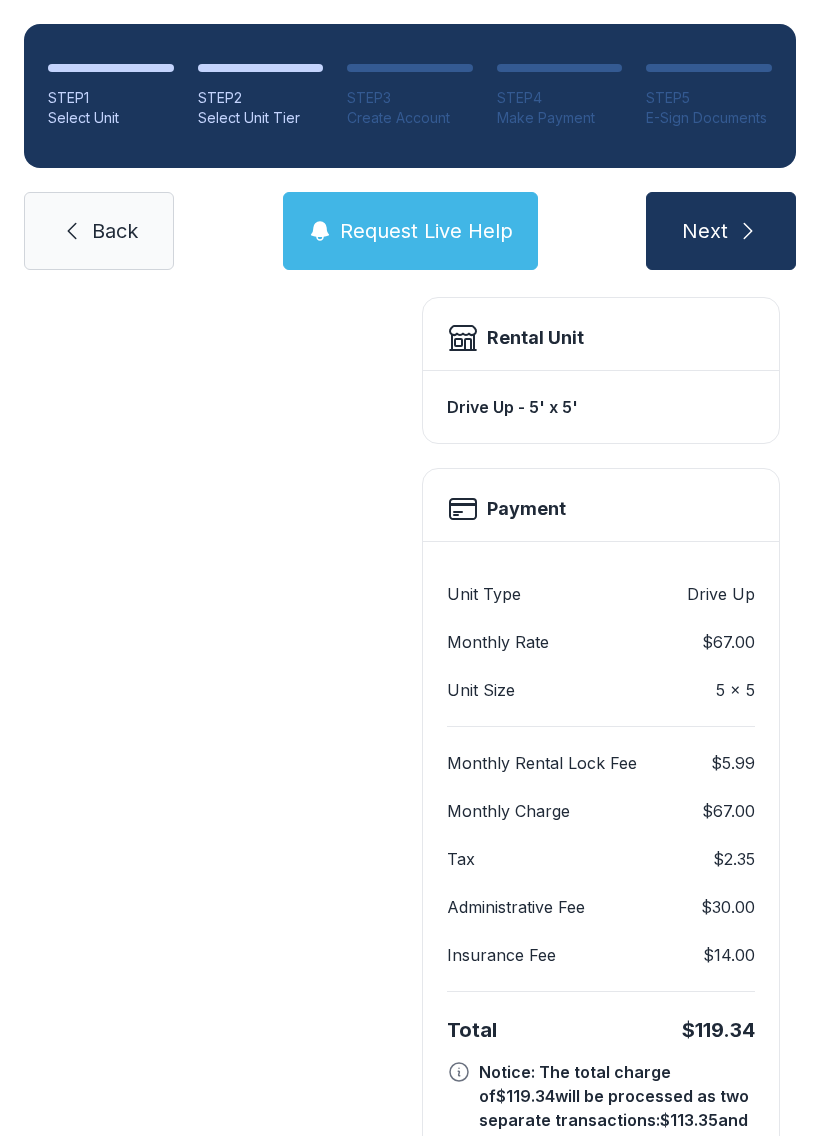 click on "Back" at bounding box center [115, 231] 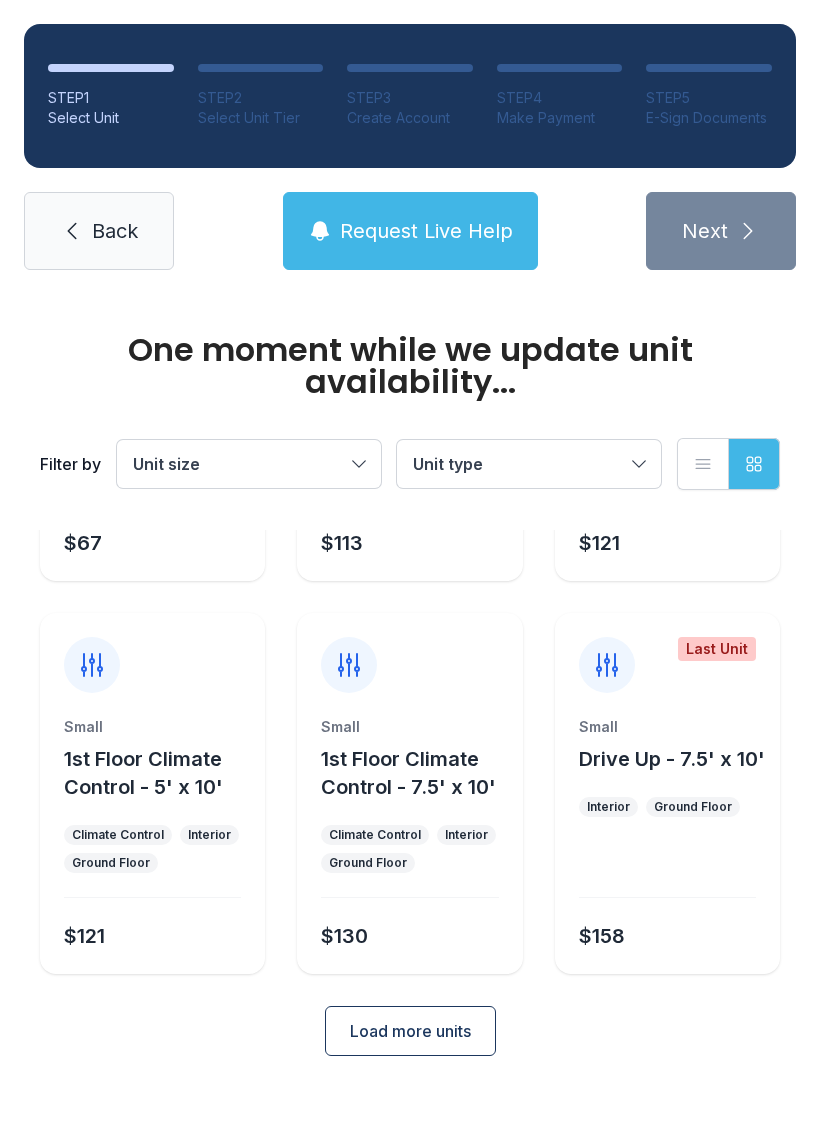 scroll, scrollTop: 0, scrollLeft: 0, axis: both 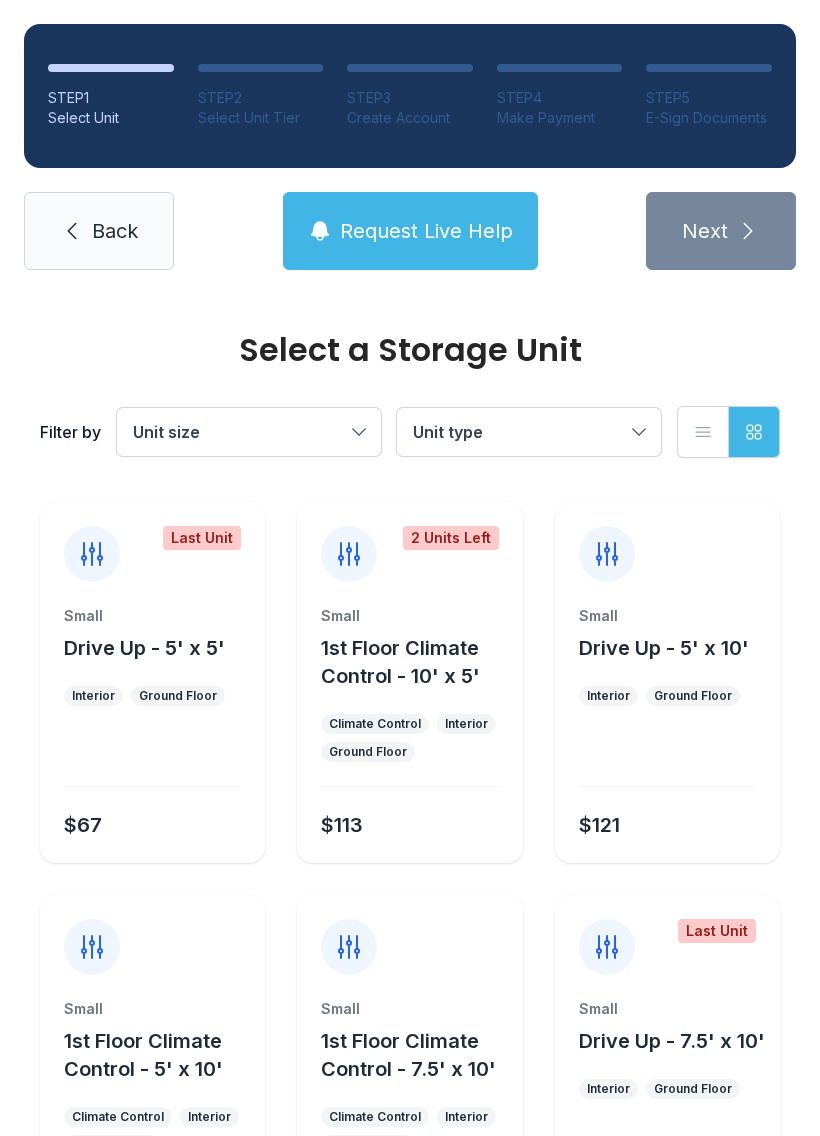 click on "Back" at bounding box center [99, 231] 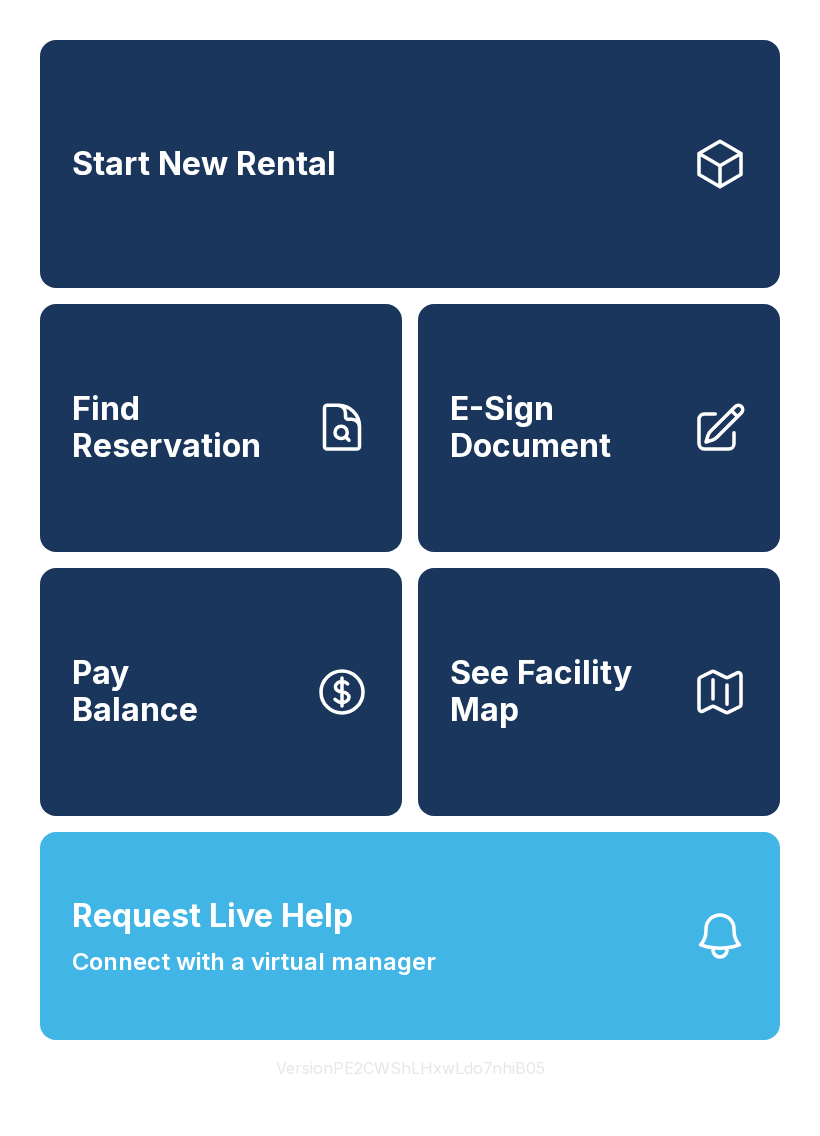 click on "E-Sign Document" at bounding box center (563, 427) 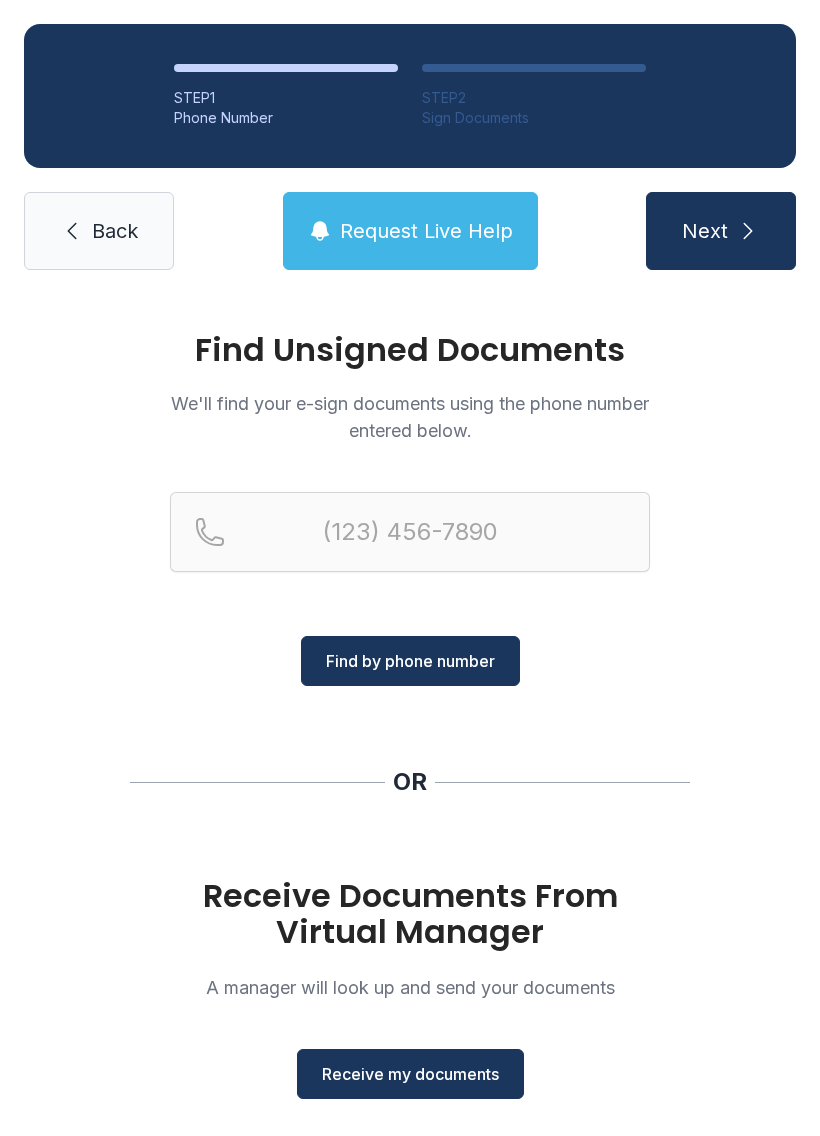 click on "Receive my documents" at bounding box center (410, 1074) 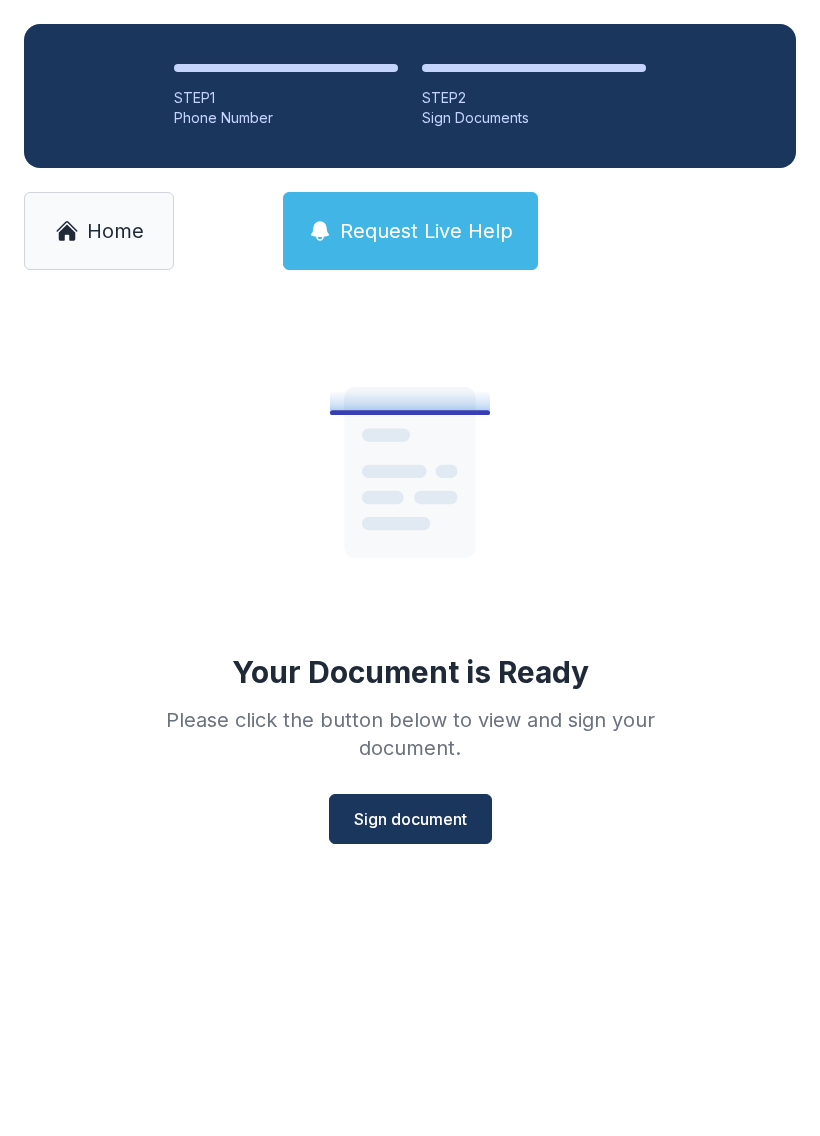 click on "Sign document" at bounding box center [410, 819] 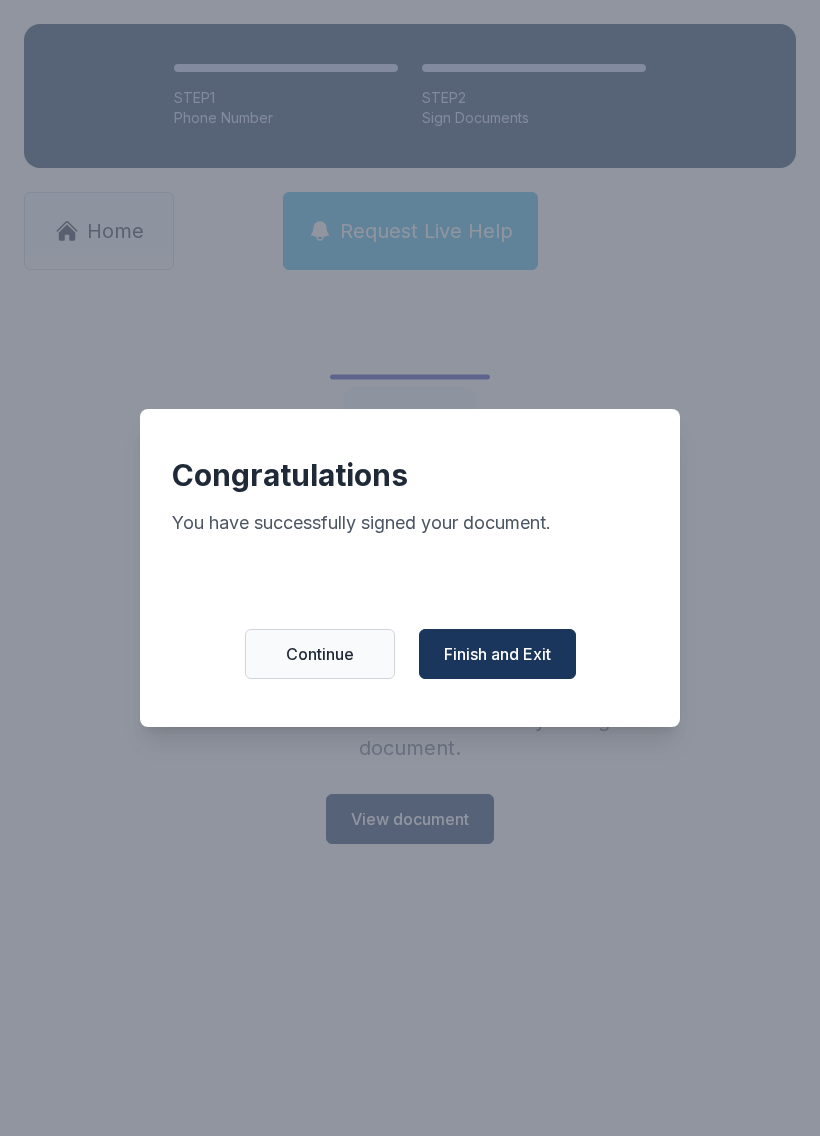 click on "Finish and Exit" at bounding box center [497, 654] 